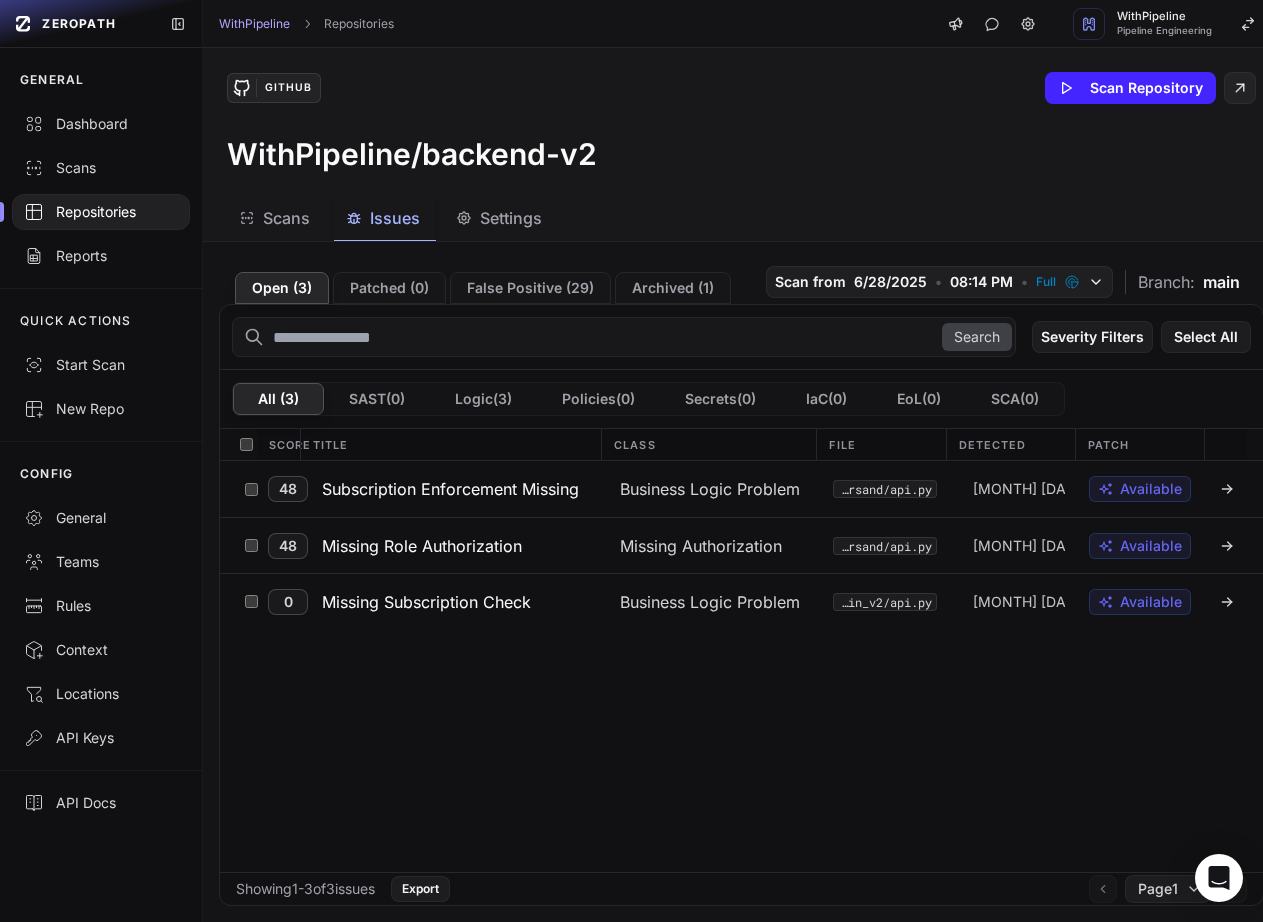 scroll, scrollTop: 0, scrollLeft: 0, axis: both 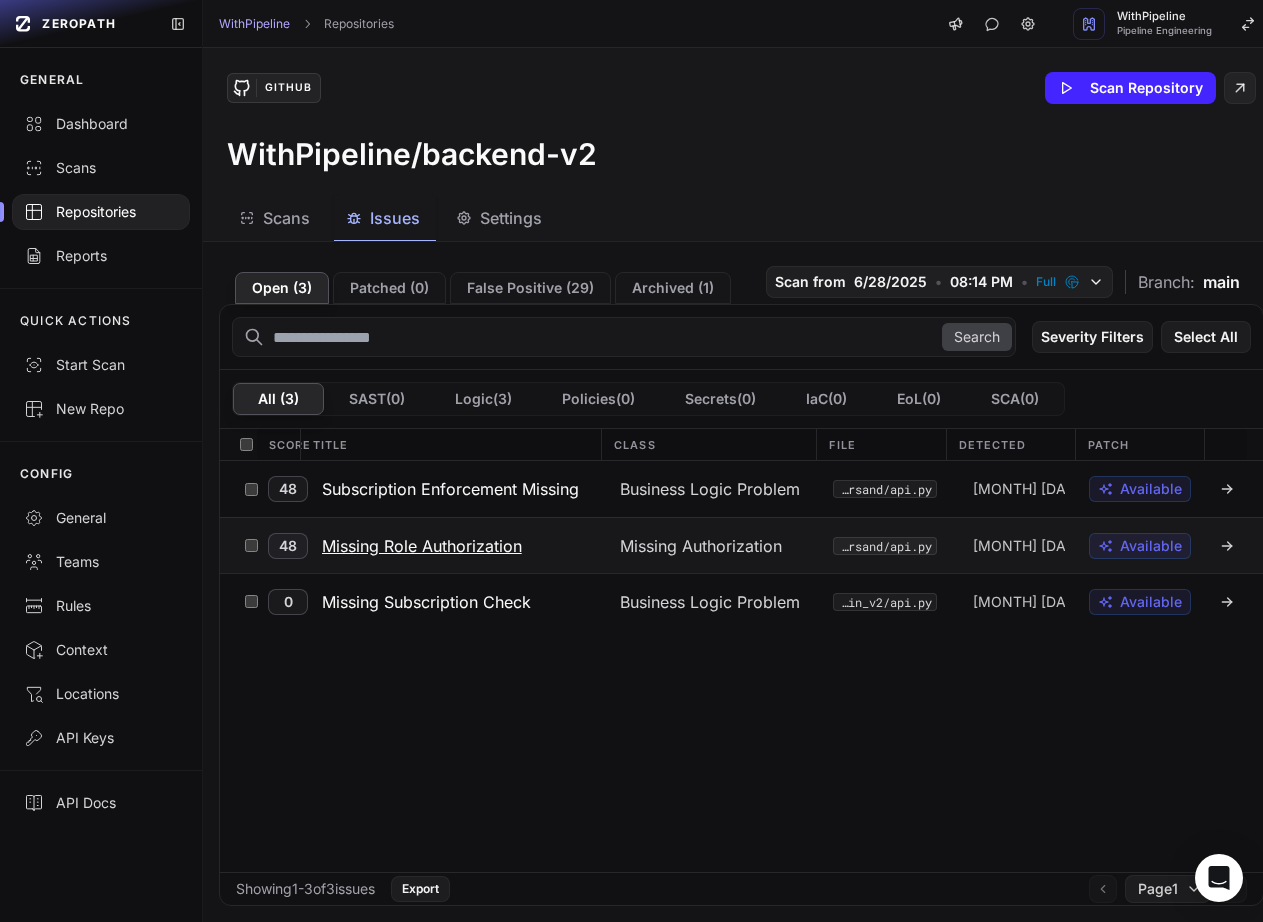 click on "Missing Role Authorization" at bounding box center (422, 546) 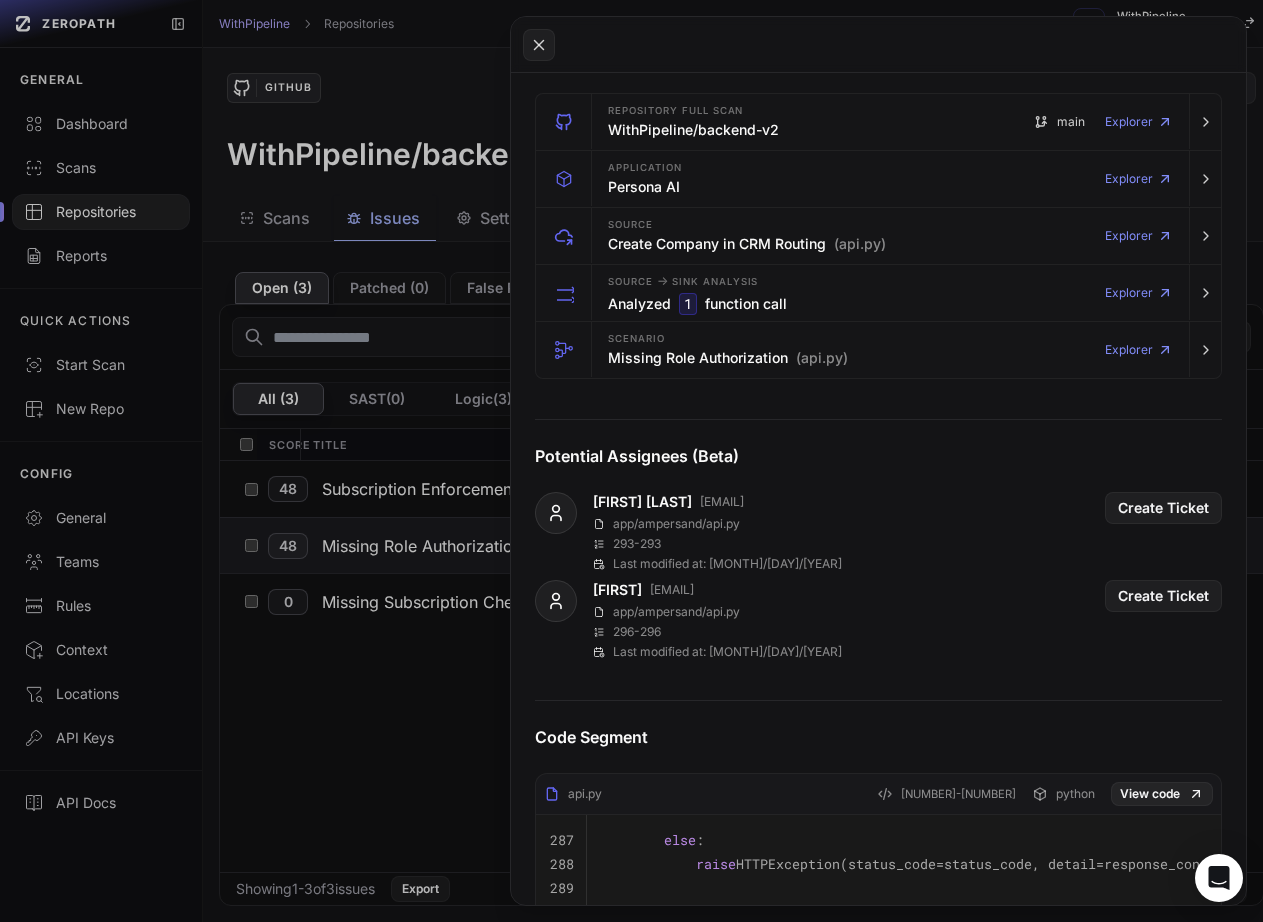 scroll, scrollTop: 900, scrollLeft: 0, axis: vertical 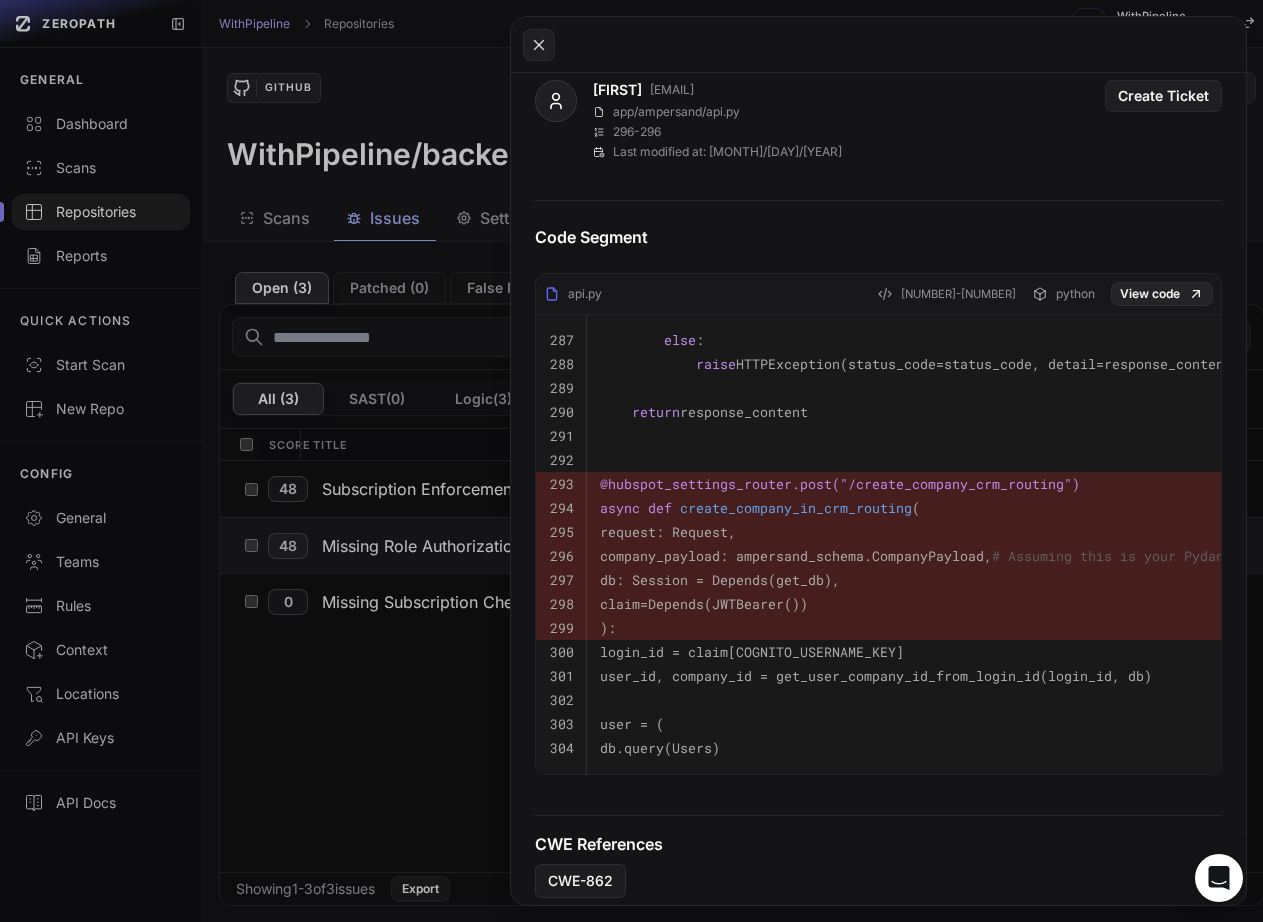 click 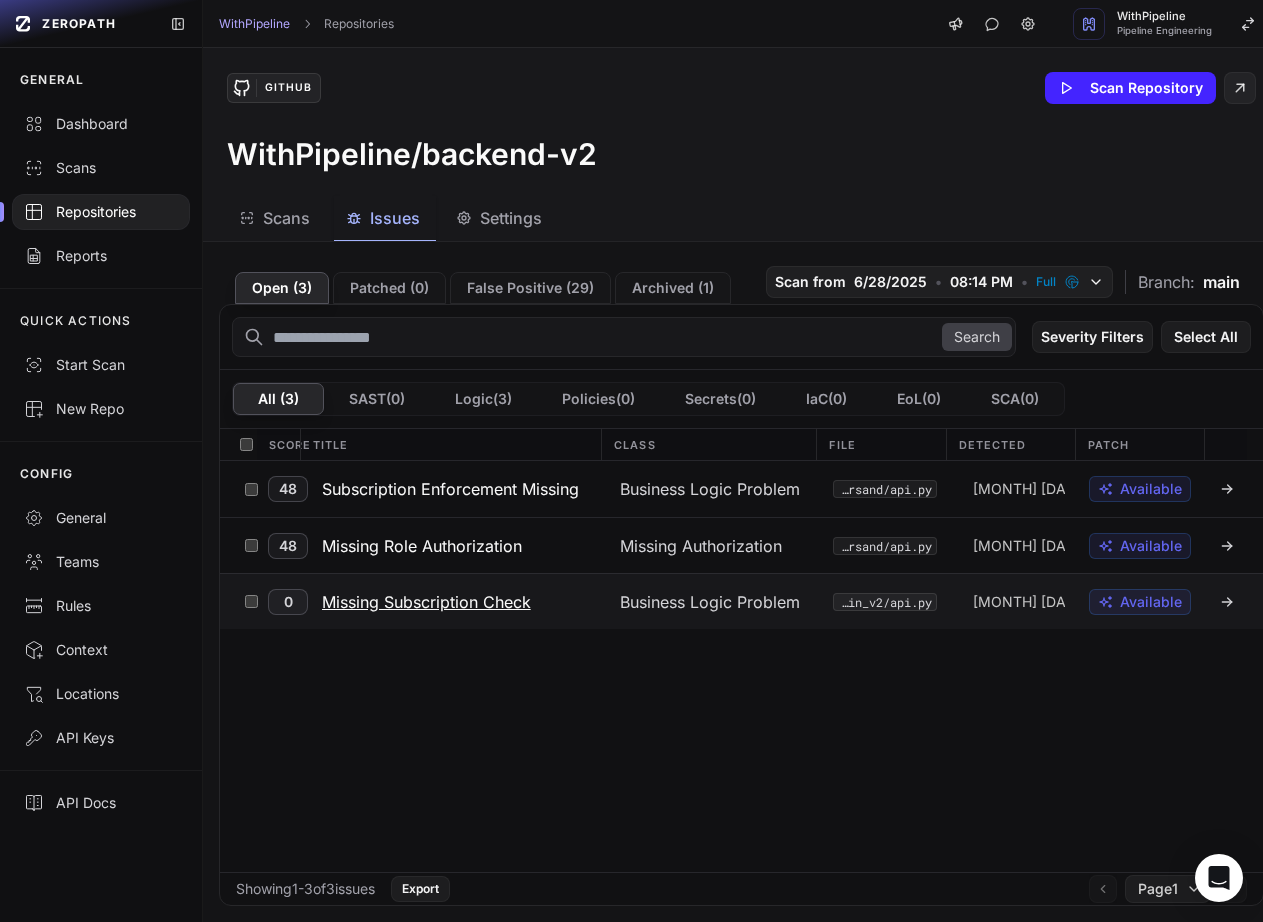 click on "Missing Subscription Check" 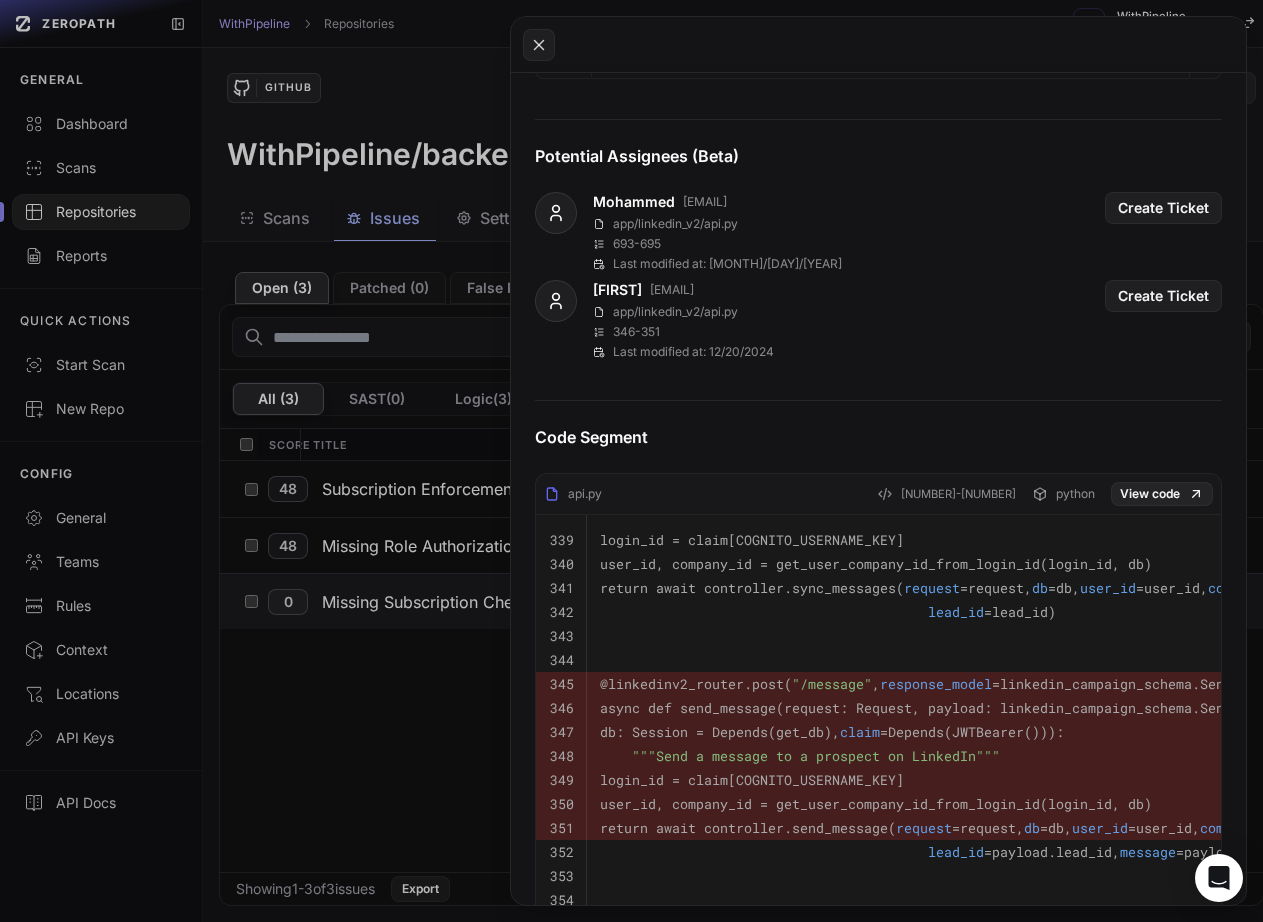 scroll, scrollTop: 800, scrollLeft: 0, axis: vertical 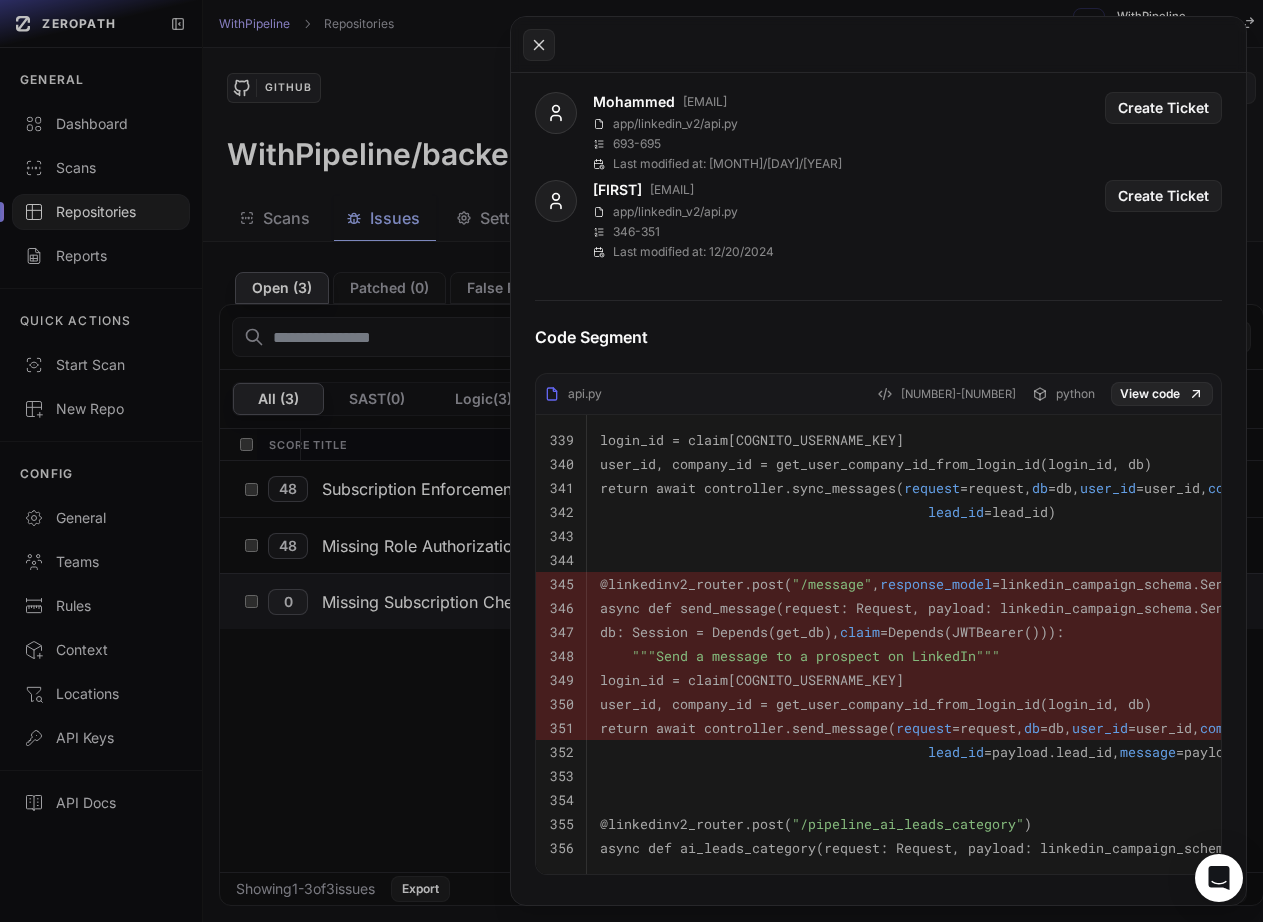 click 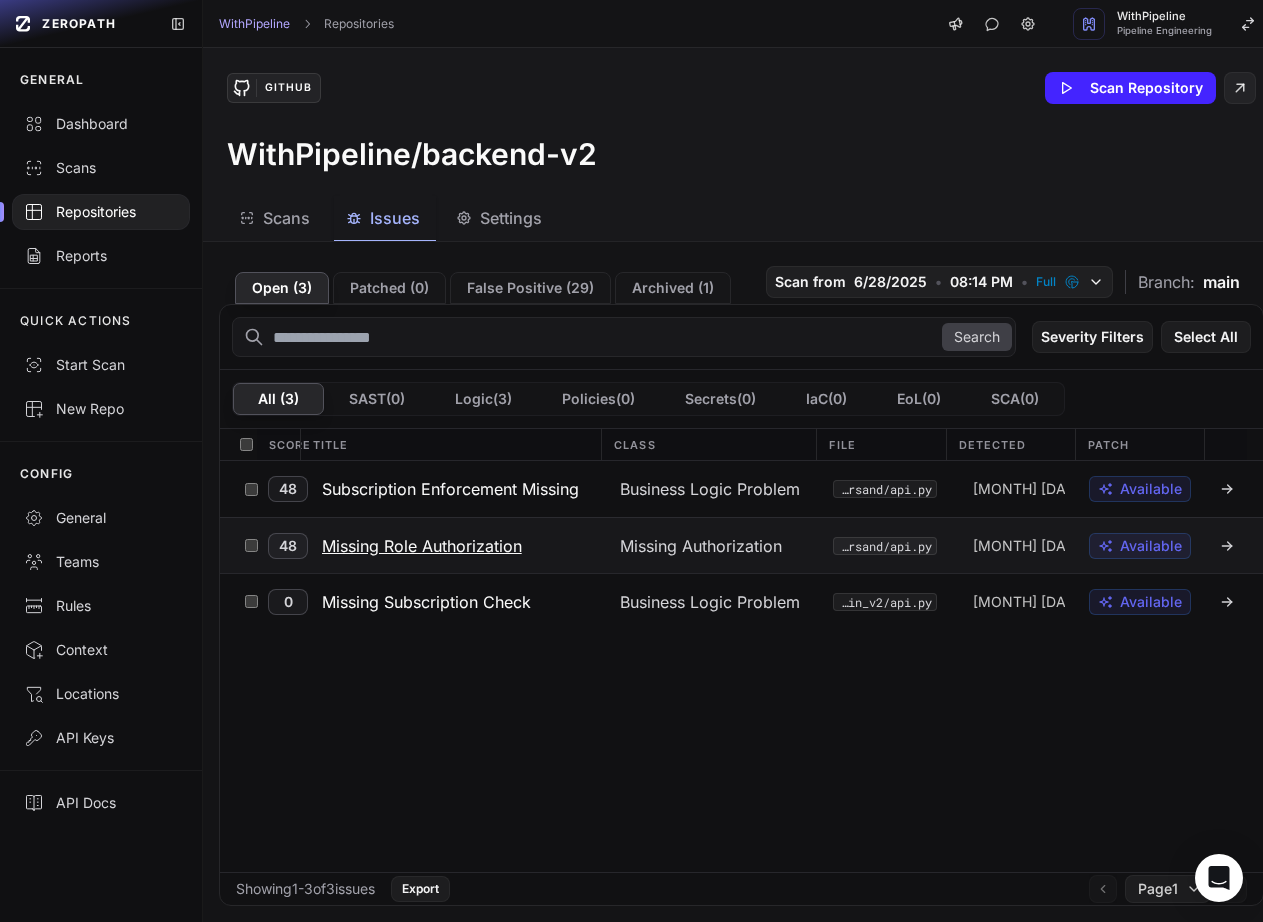 click on "Missing Role Authorization" 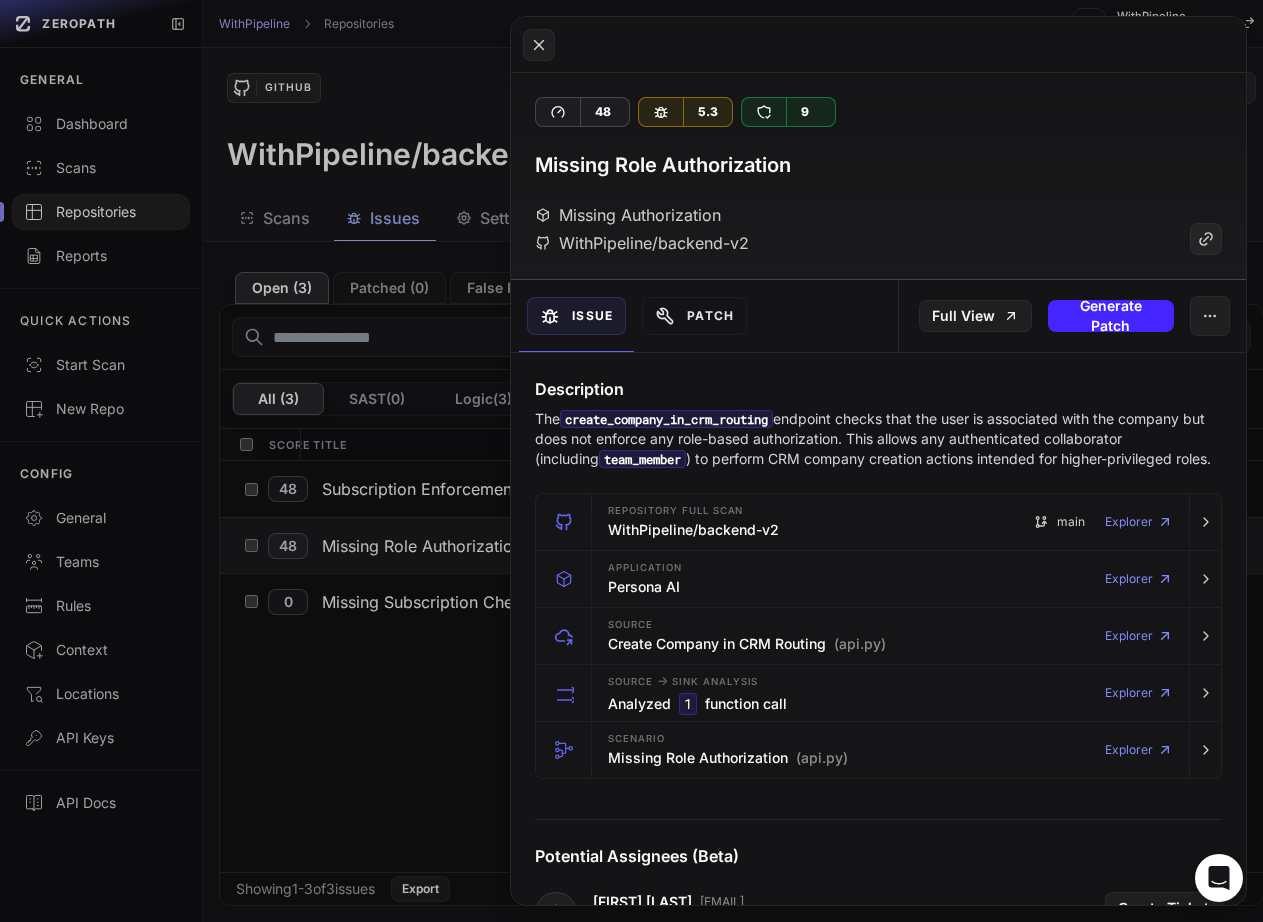 click 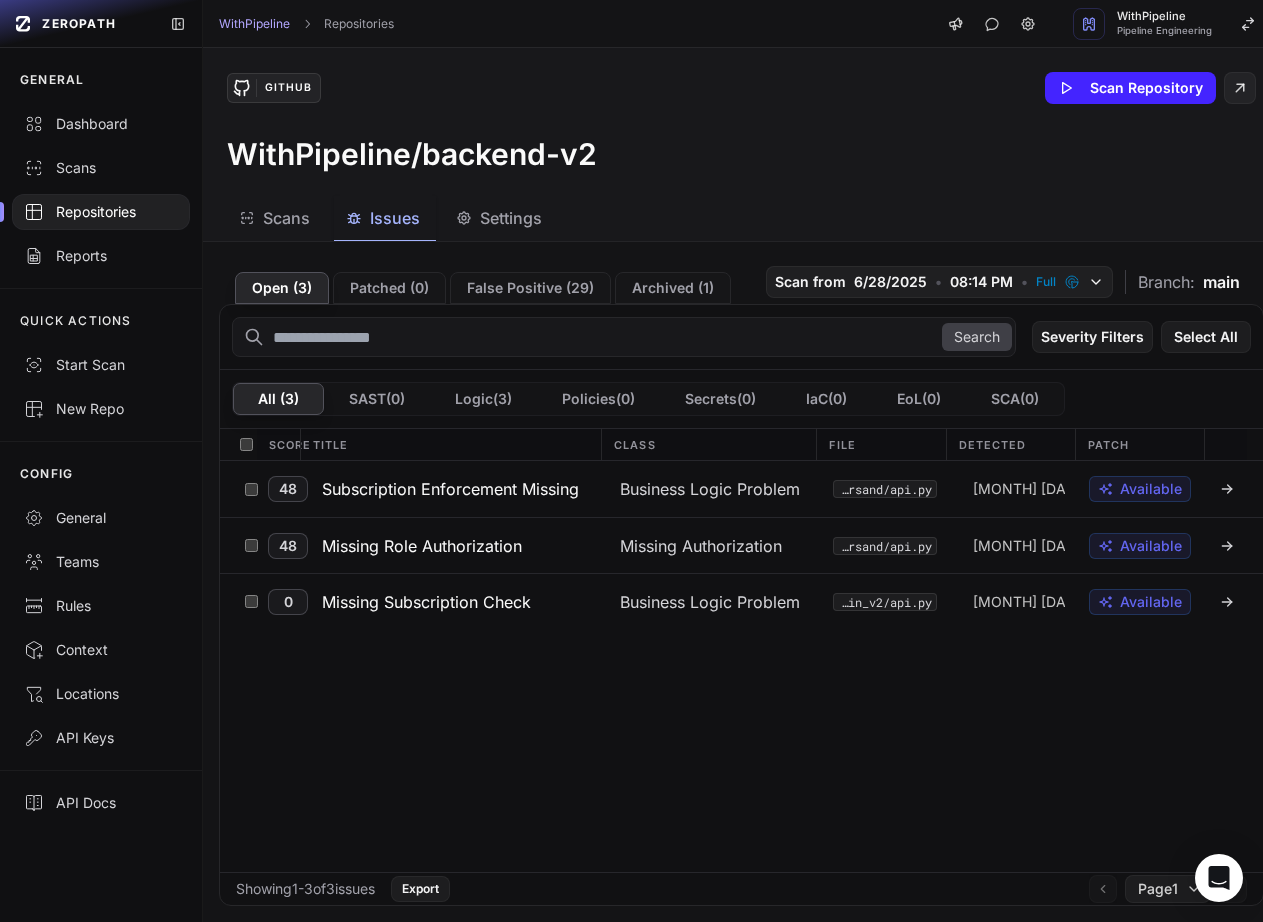 scroll, scrollTop: 15, scrollLeft: 0, axis: vertical 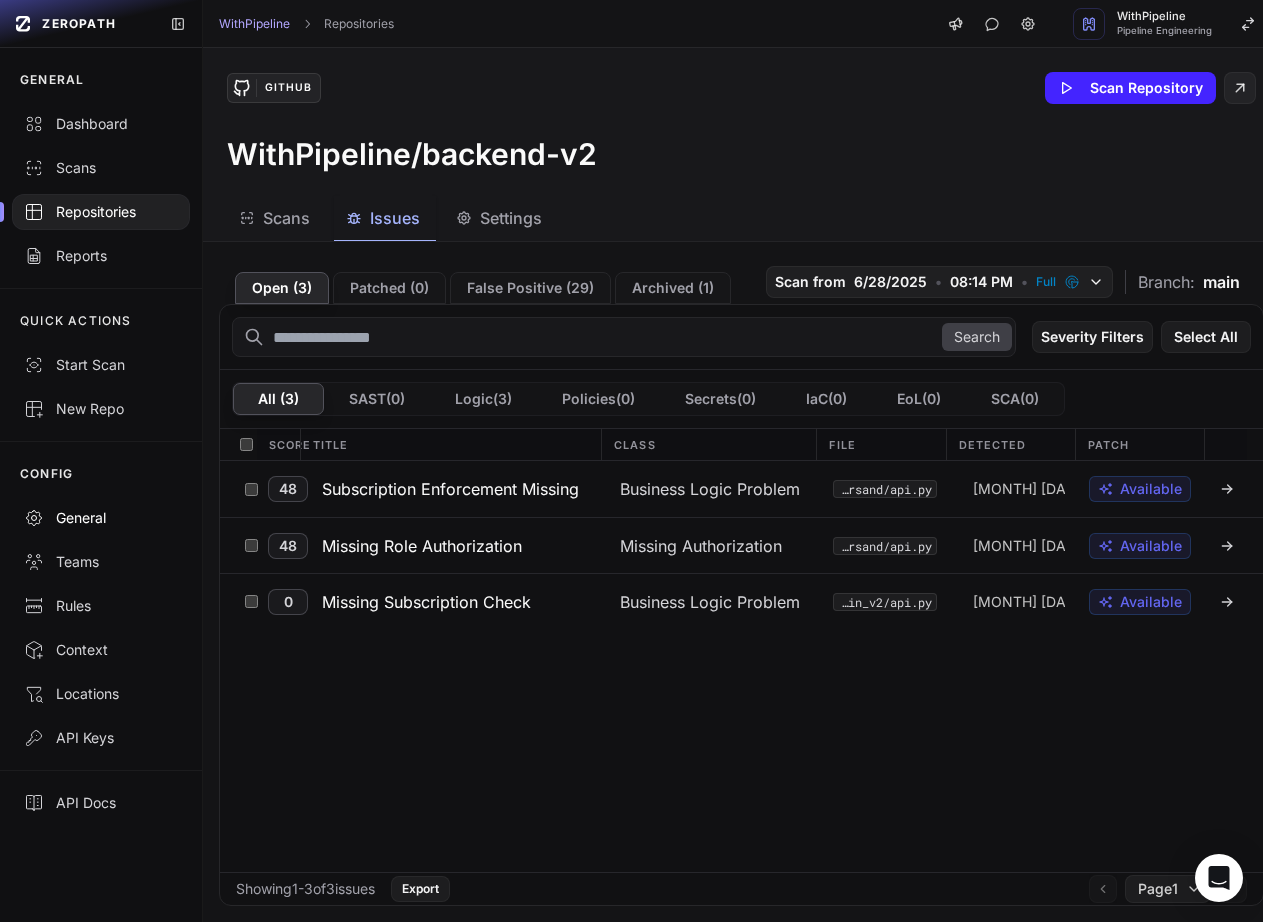 click on "General" at bounding box center (101, 518) 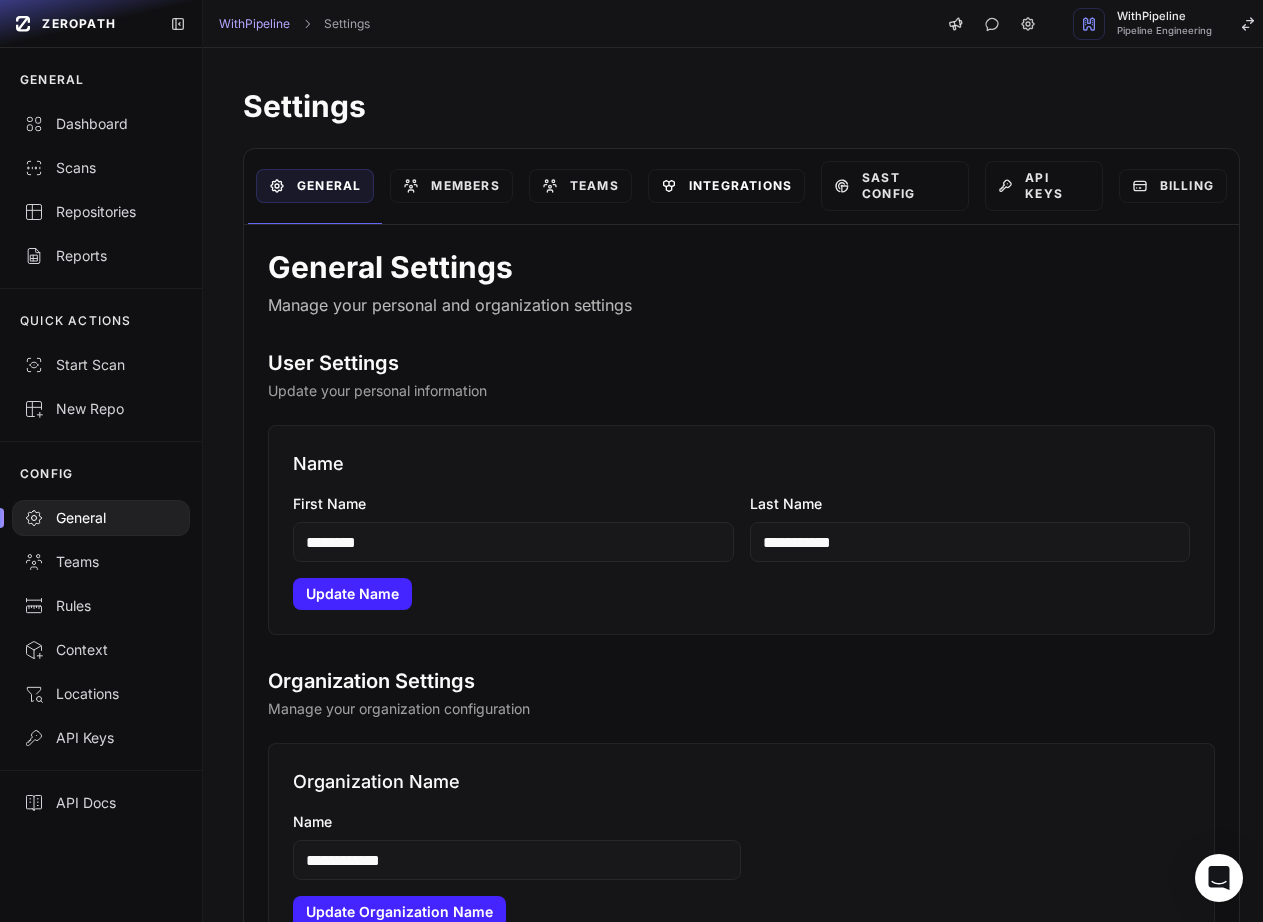click on "Integrations" at bounding box center (726, 186) 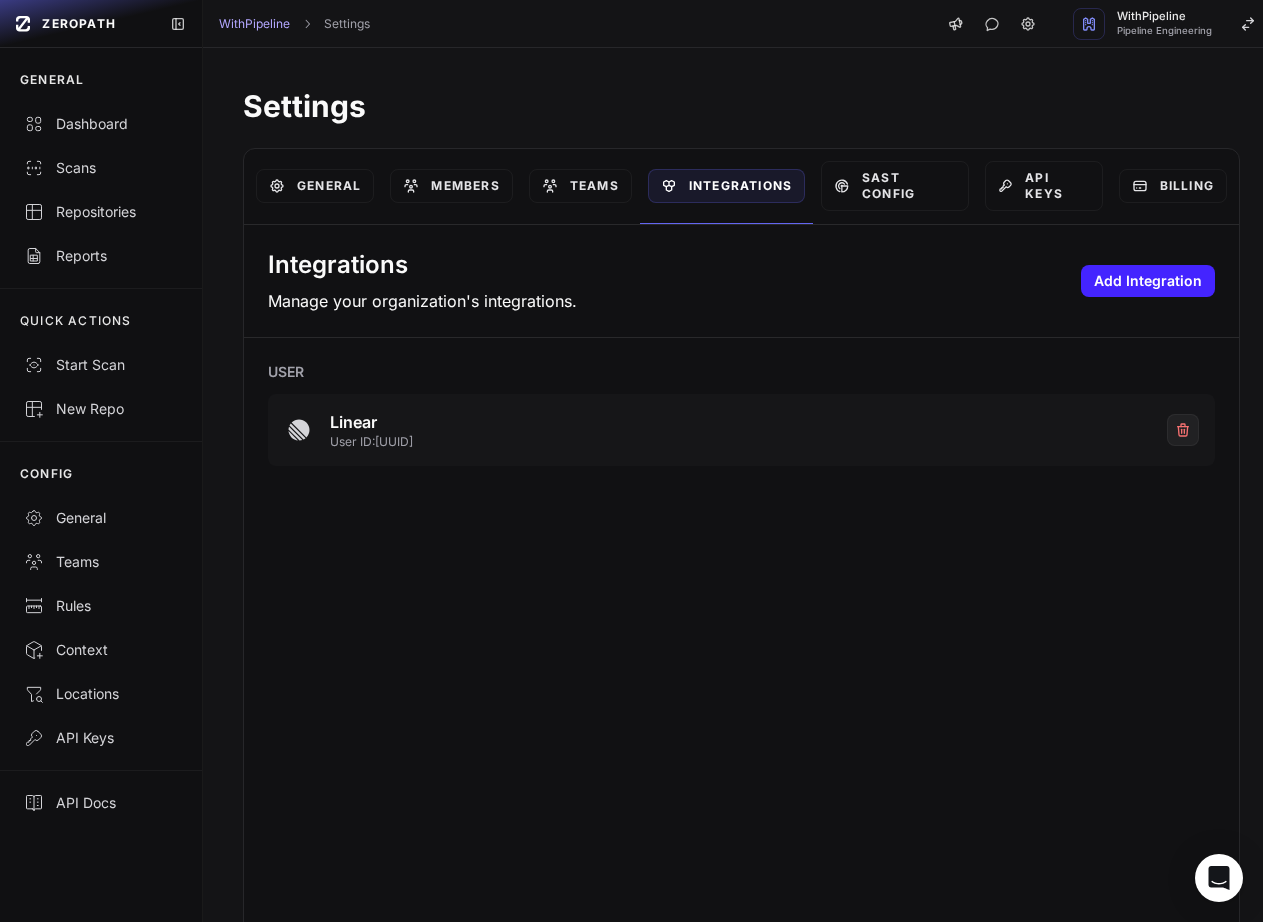 click on "Linear   User ID:  ae58e865-1b82-41fc-8f37-2a6d4f548f01" at bounding box center [741, 430] 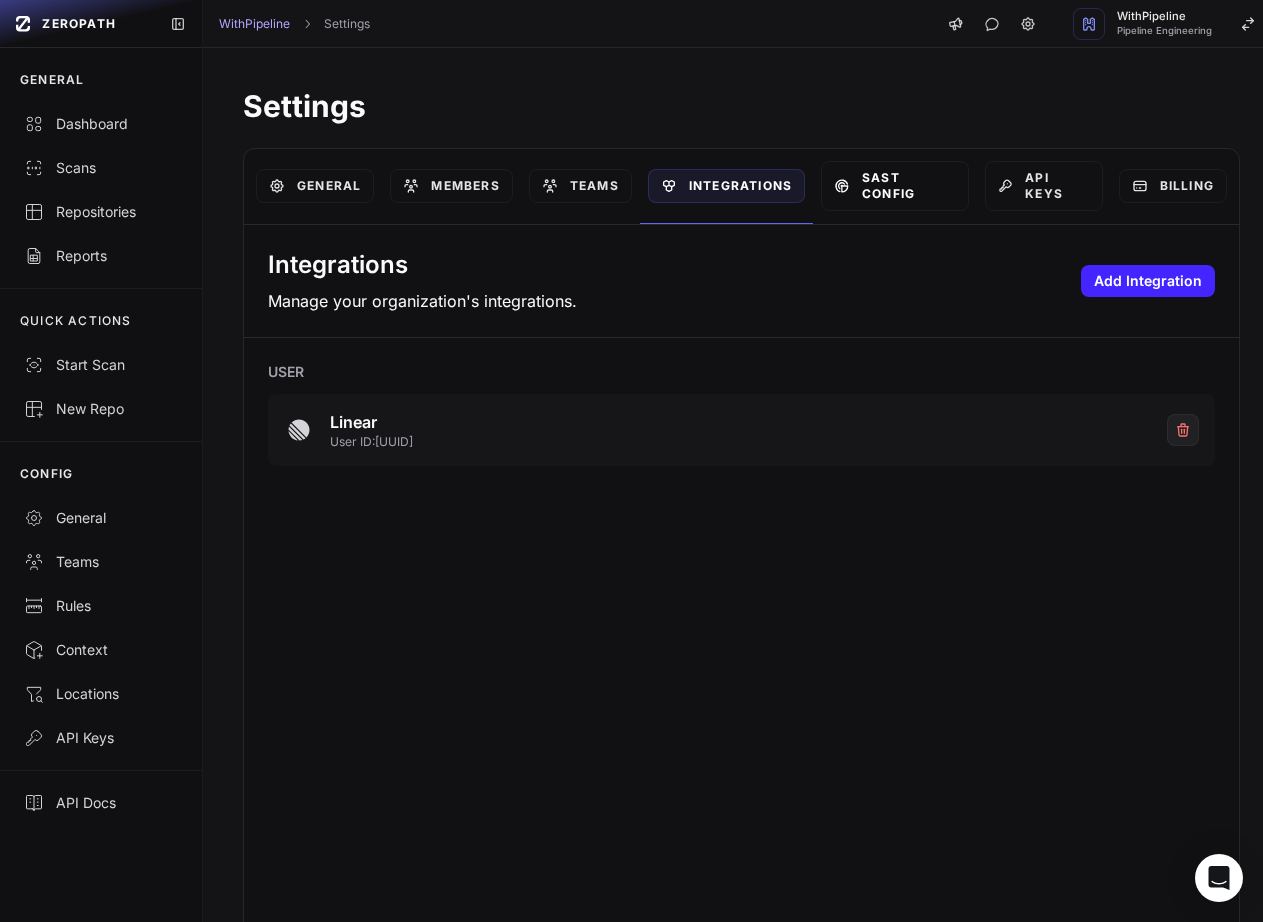 click on "SAST Config" at bounding box center [894, 186] 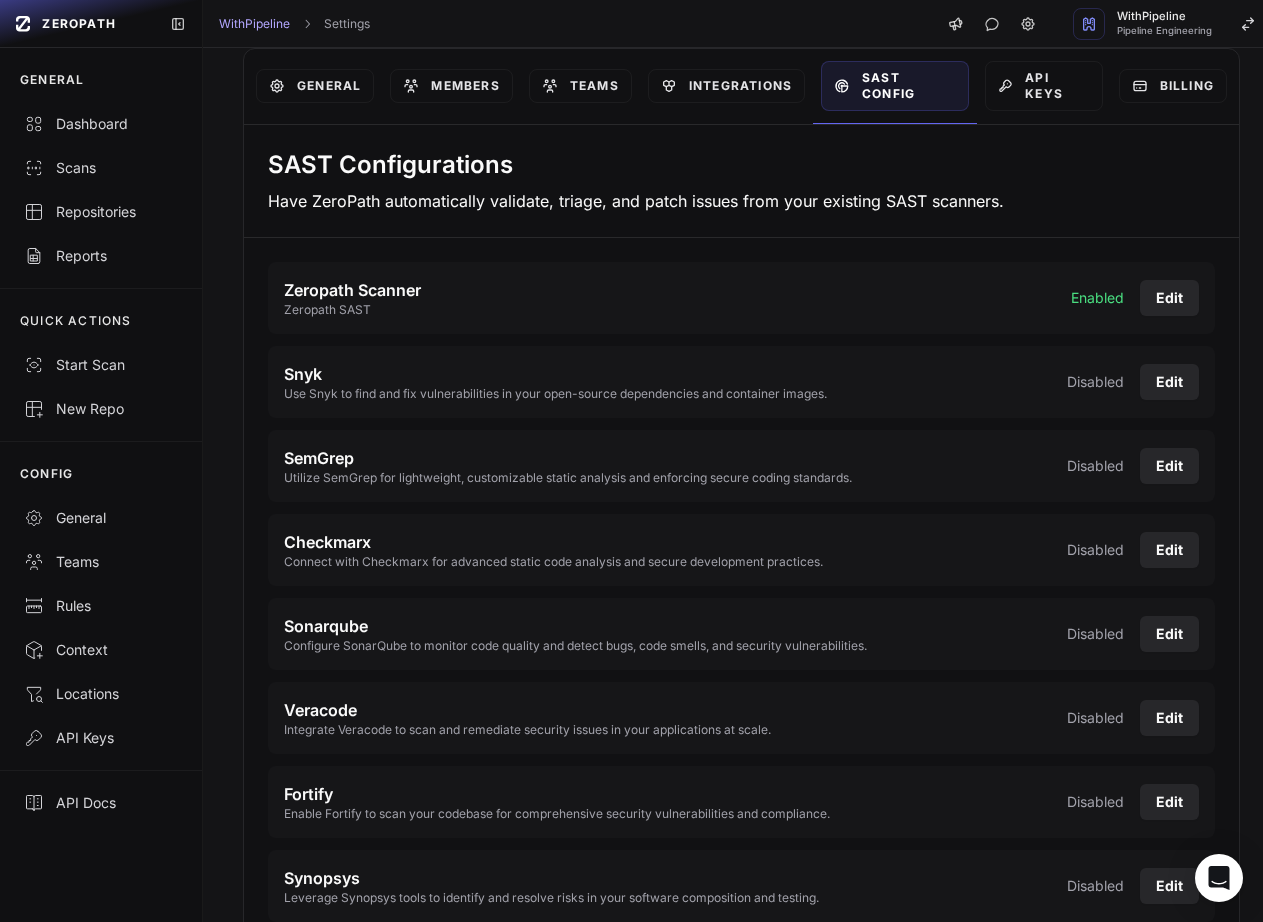 scroll, scrollTop: 185, scrollLeft: 0, axis: vertical 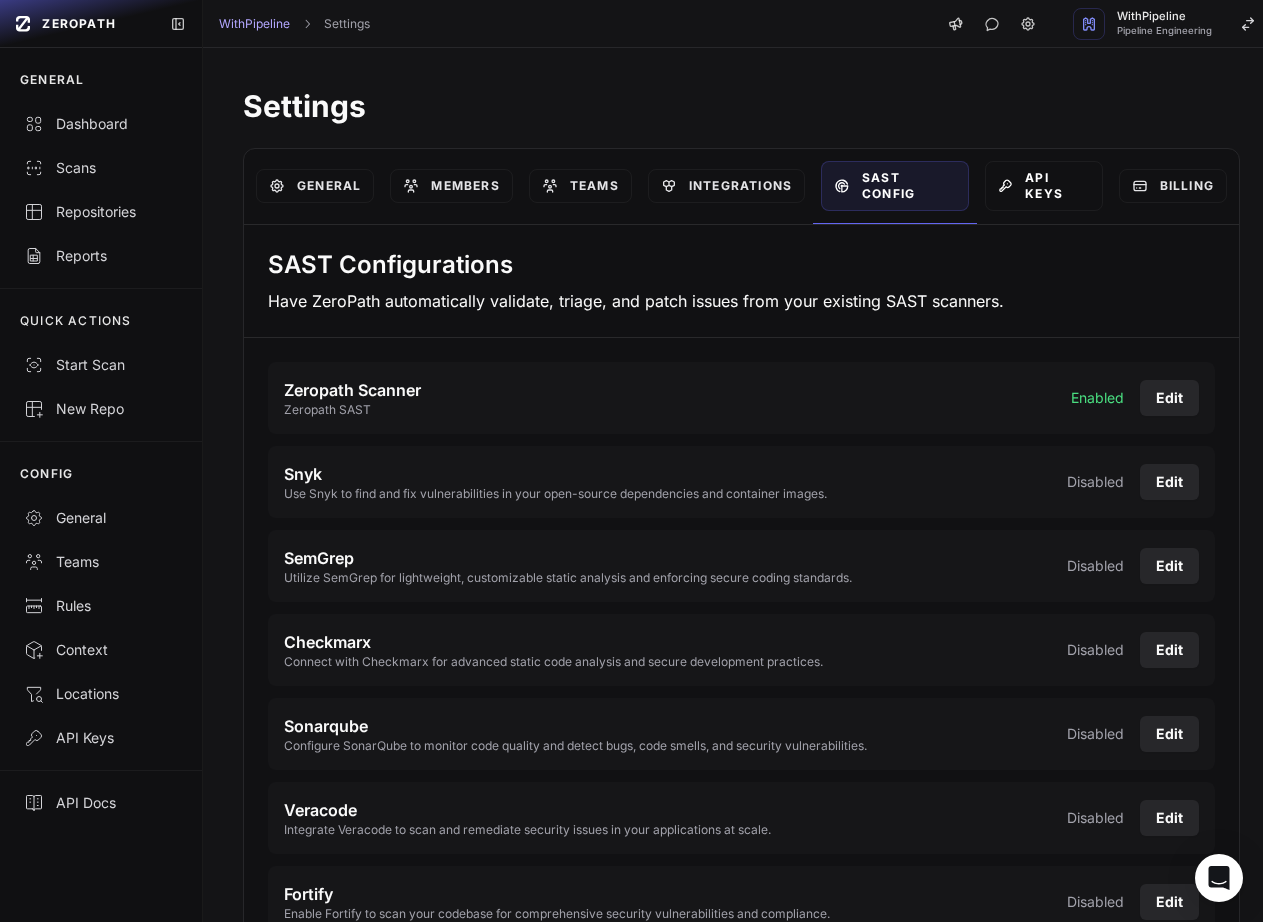 click on "API Keys" at bounding box center (1044, 186) 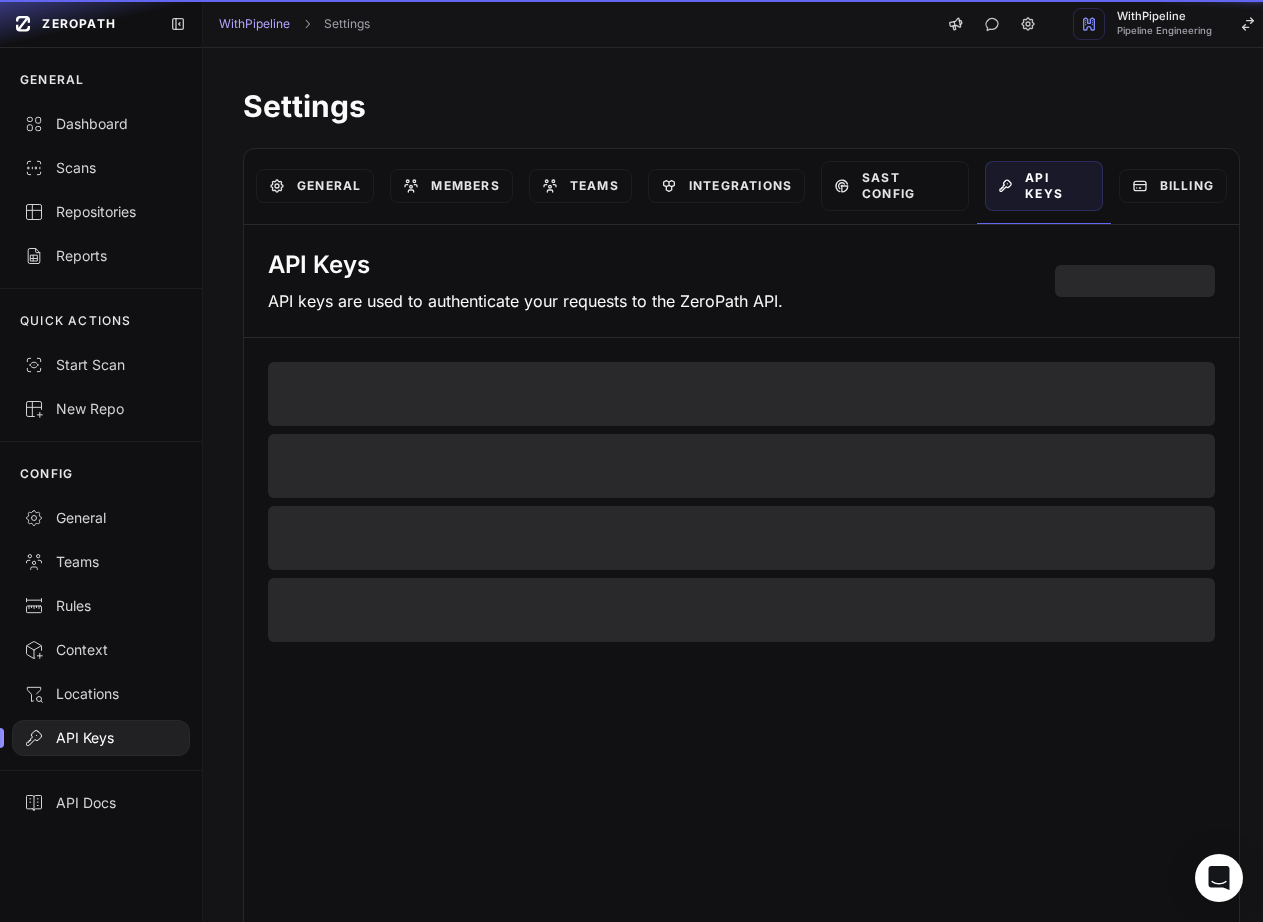 scroll, scrollTop: 0, scrollLeft: 0, axis: both 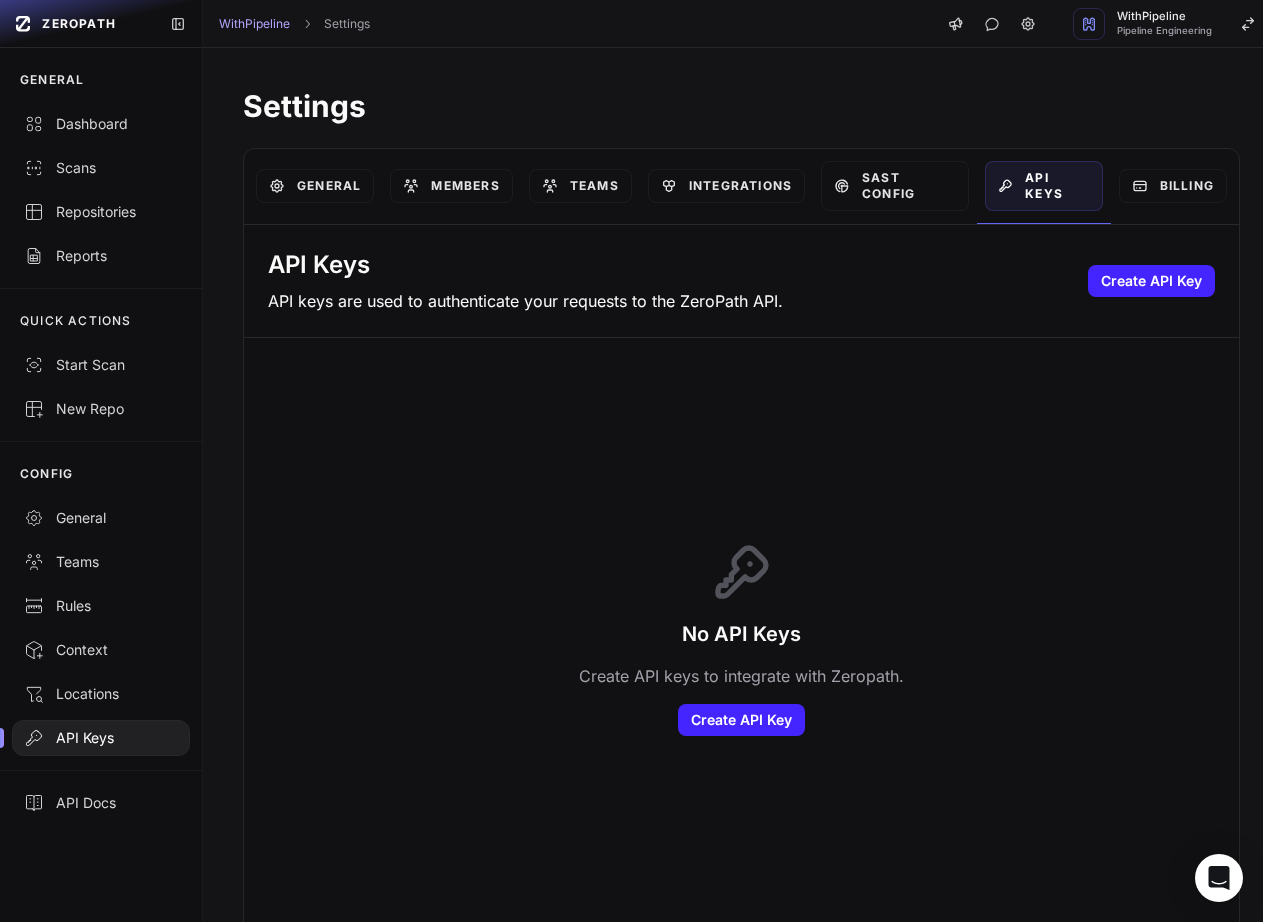 click on "Billing" at bounding box center [1173, 186] 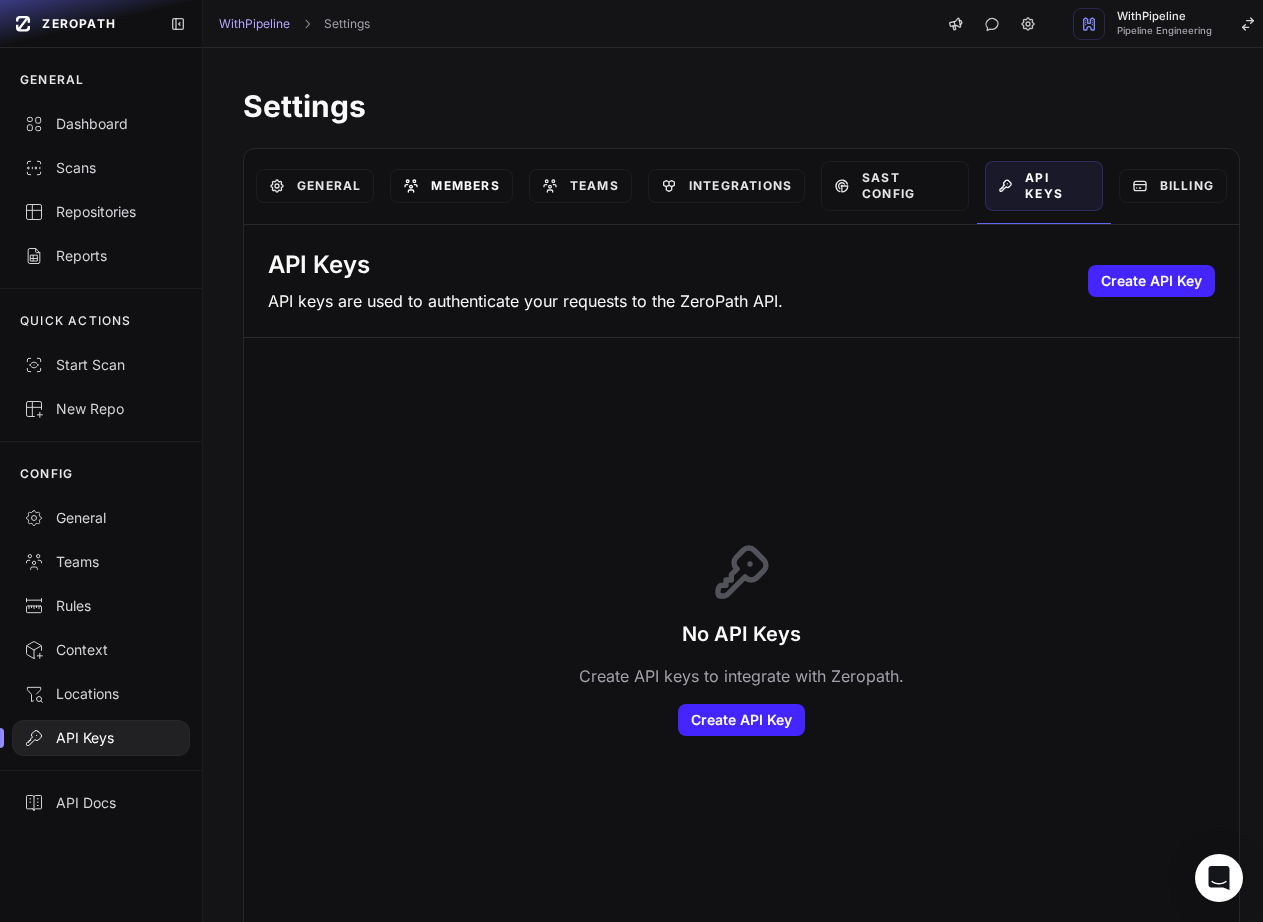 click on "Members" at bounding box center [451, 186] 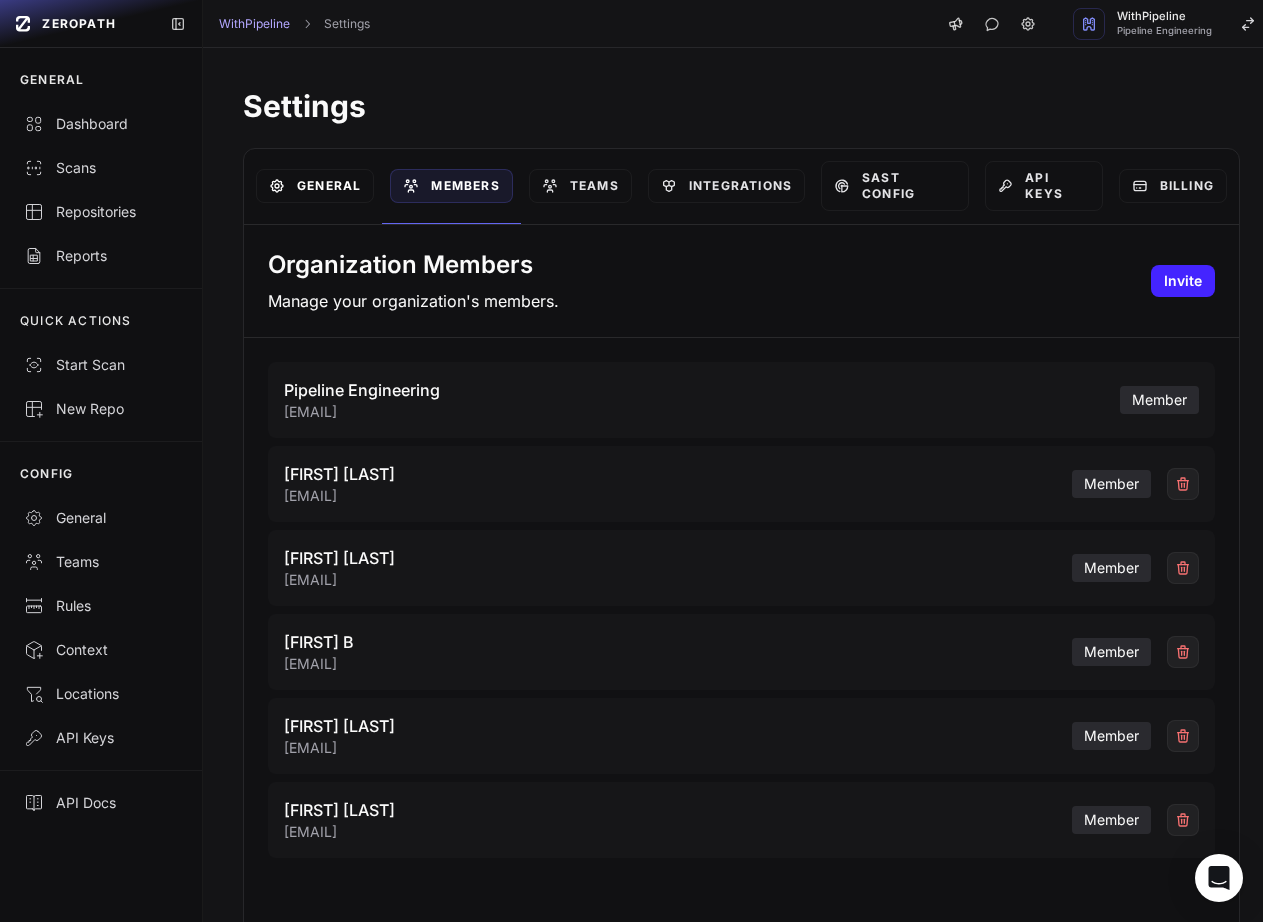 click on "General" at bounding box center [315, 186] 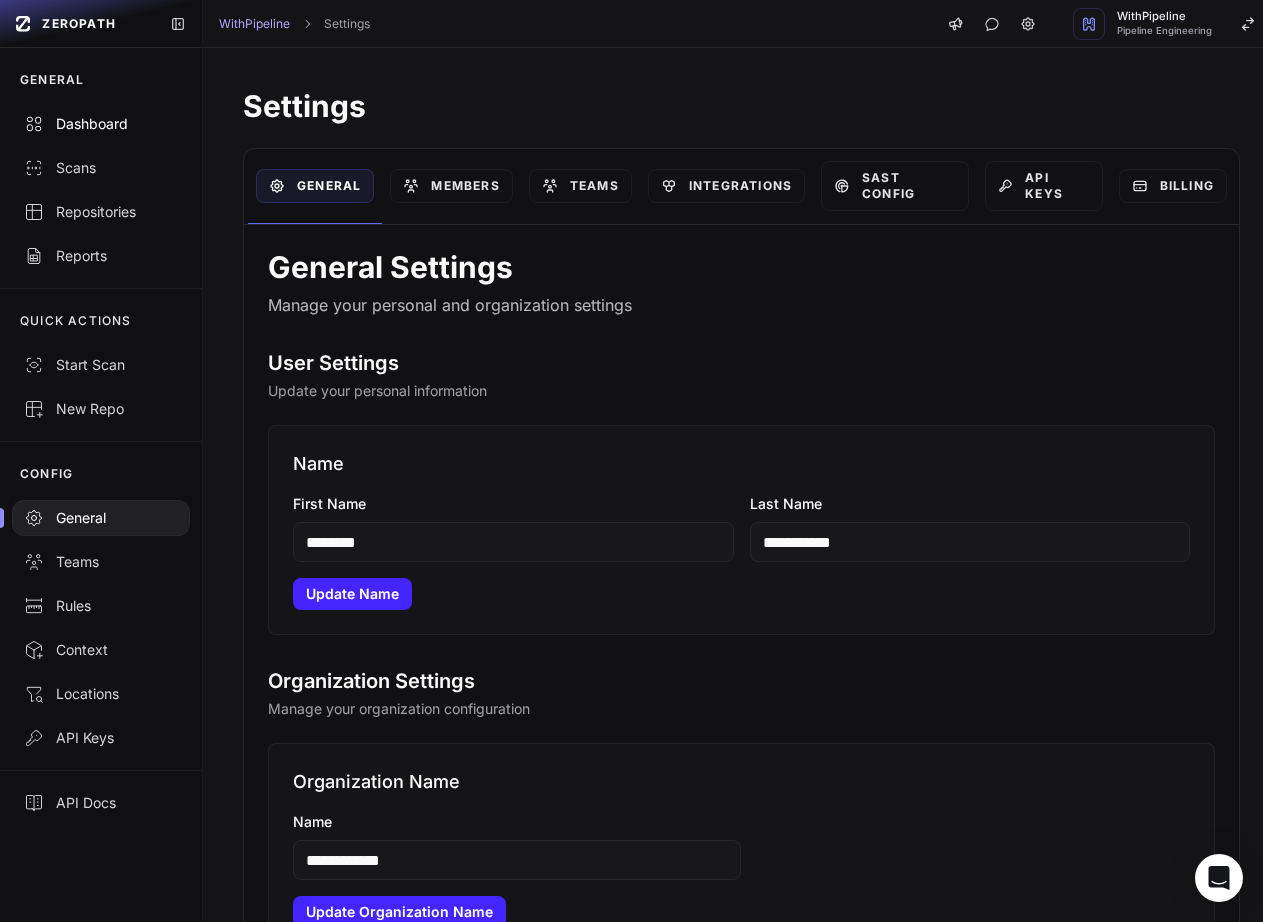 click on "Dashboard" at bounding box center [101, 124] 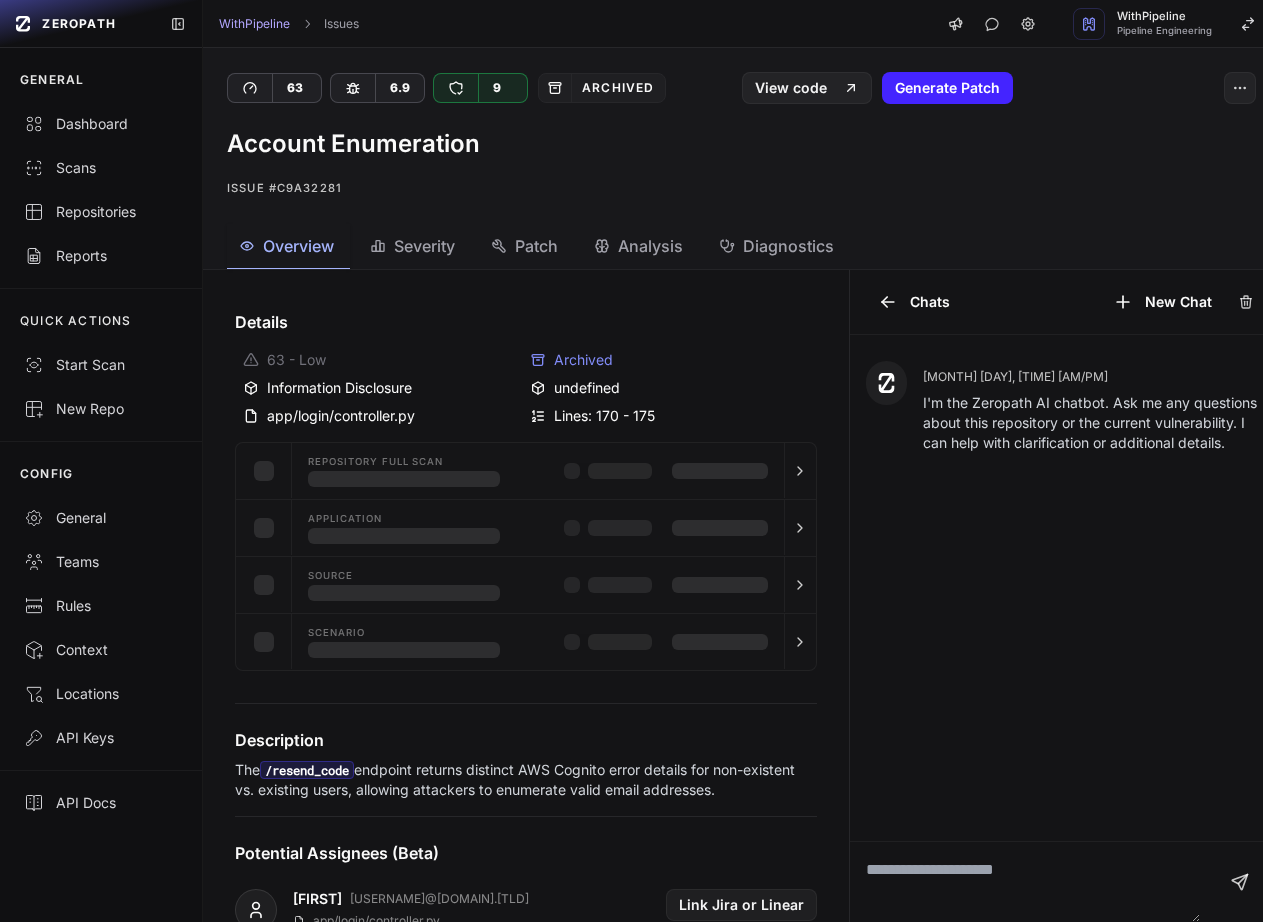 scroll, scrollTop: 0, scrollLeft: 0, axis: both 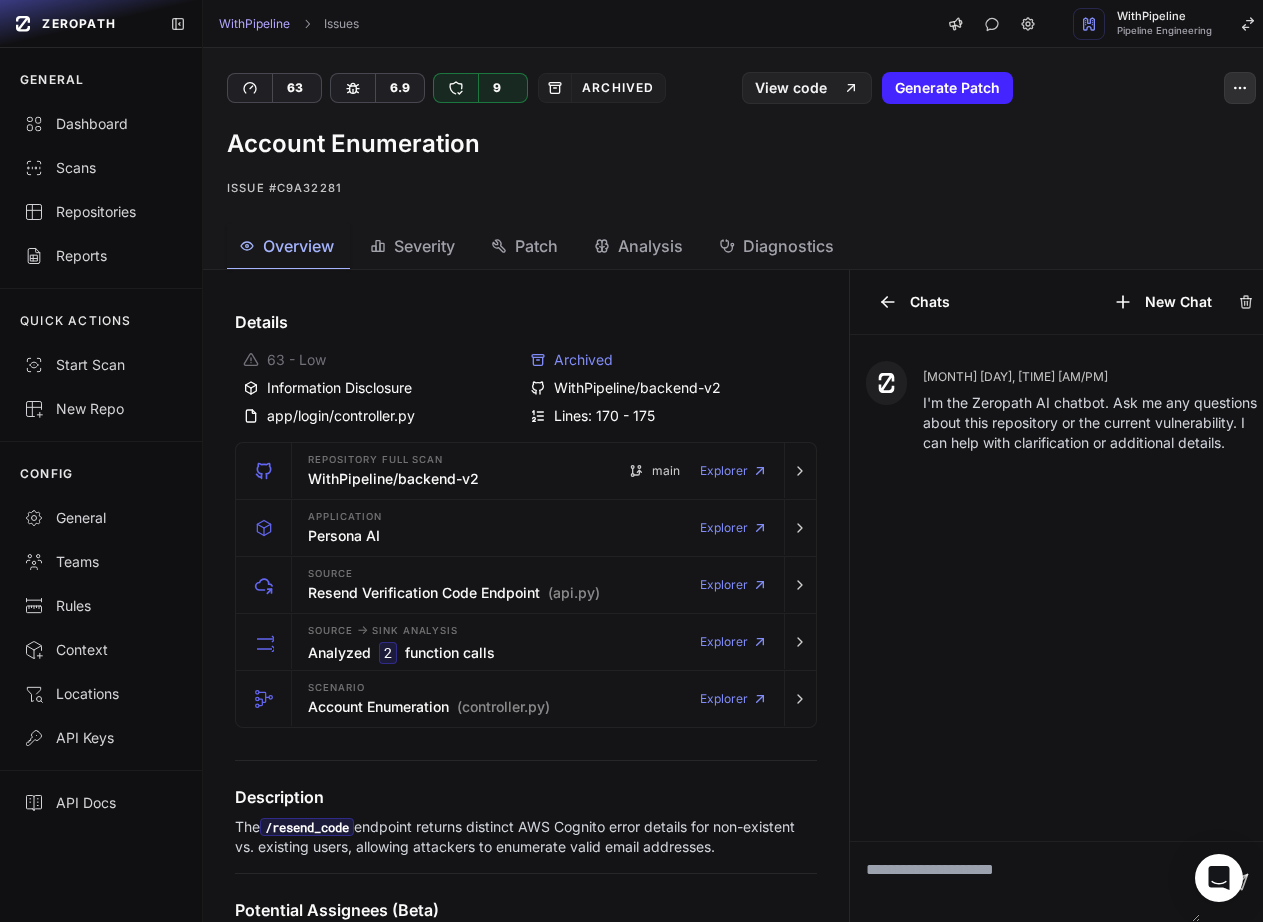 click at bounding box center (1240, 88) 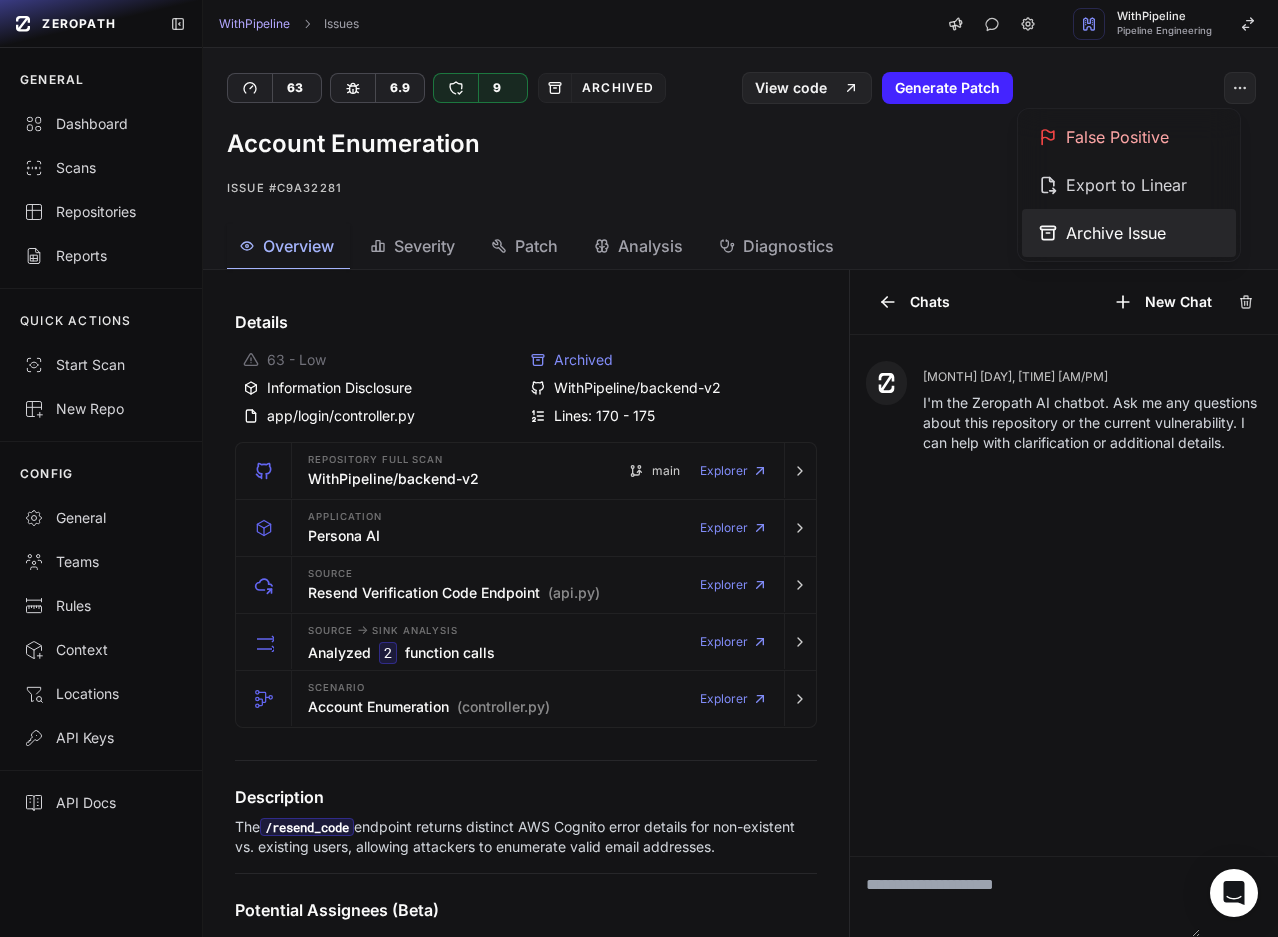click on "Archive Issue" 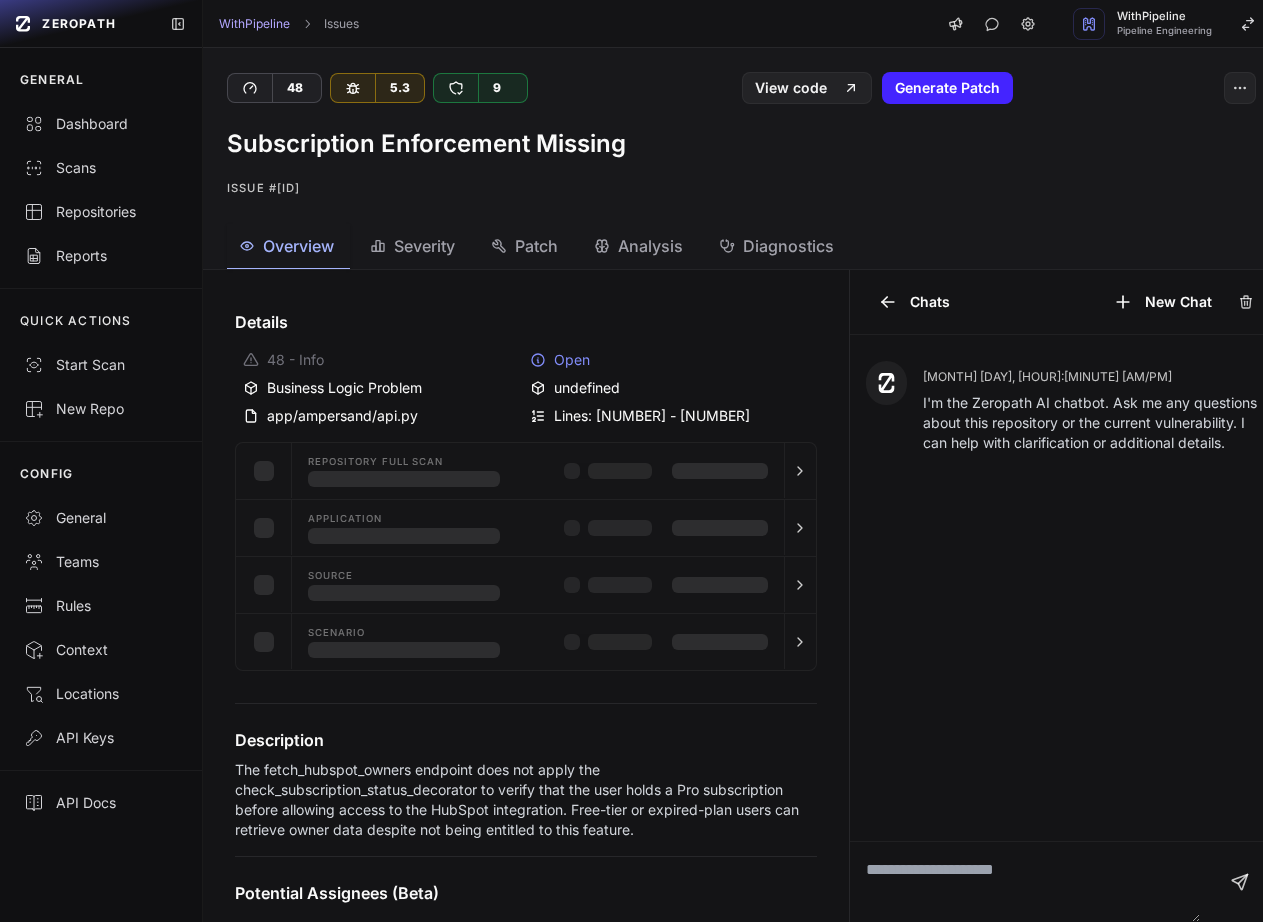scroll, scrollTop: 0, scrollLeft: 0, axis: both 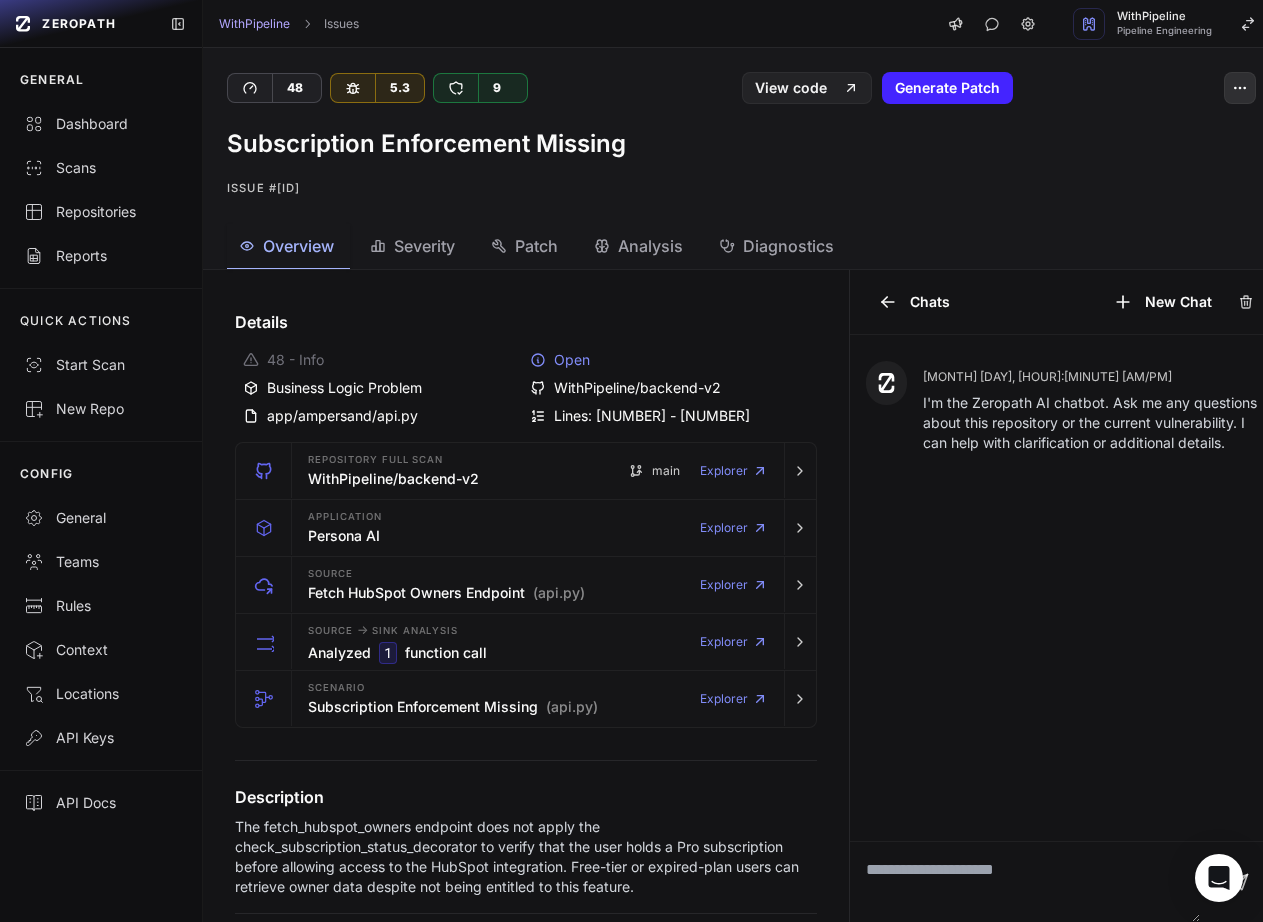 click at bounding box center (1240, 88) 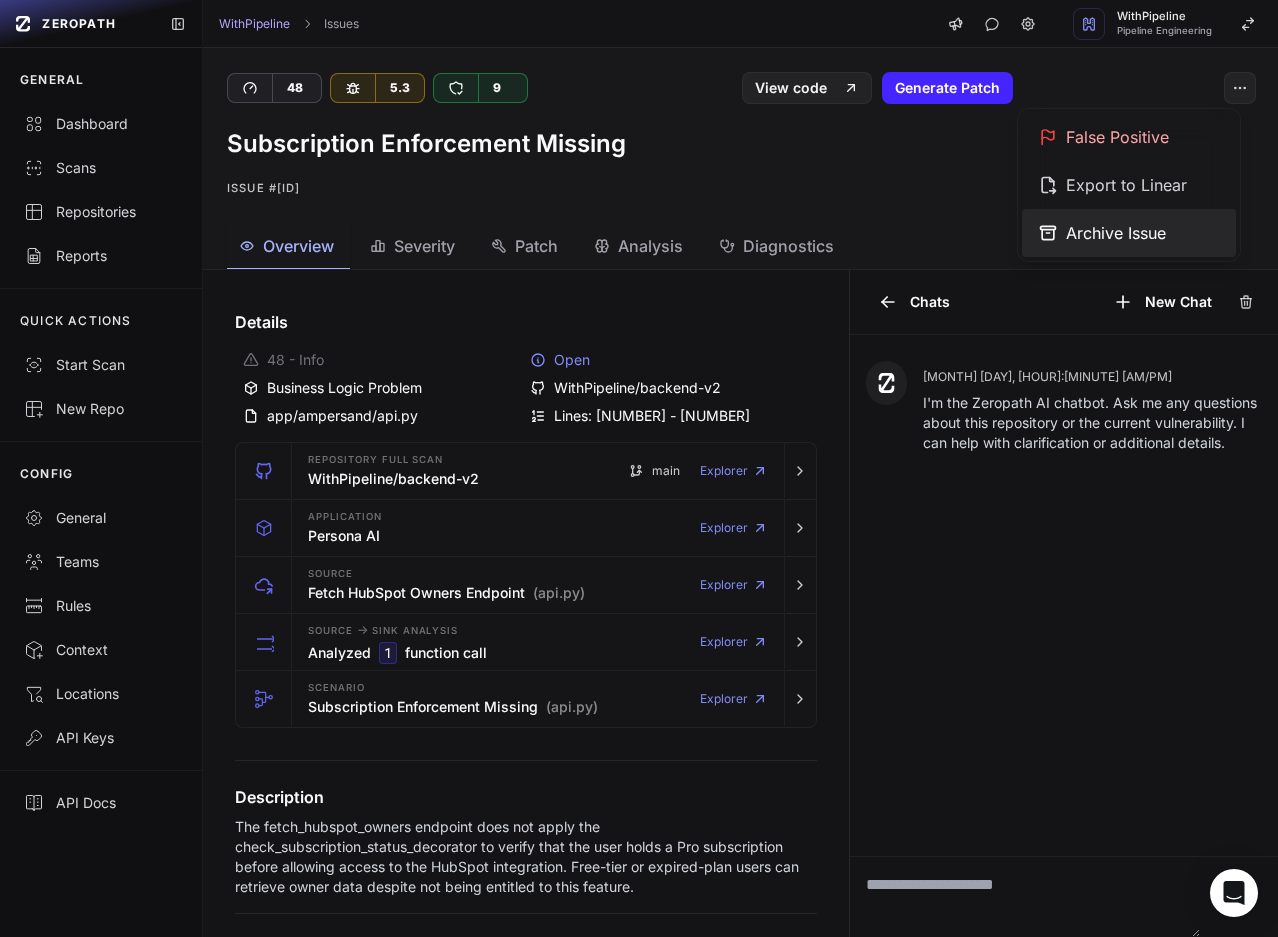 click on "Archive Issue" 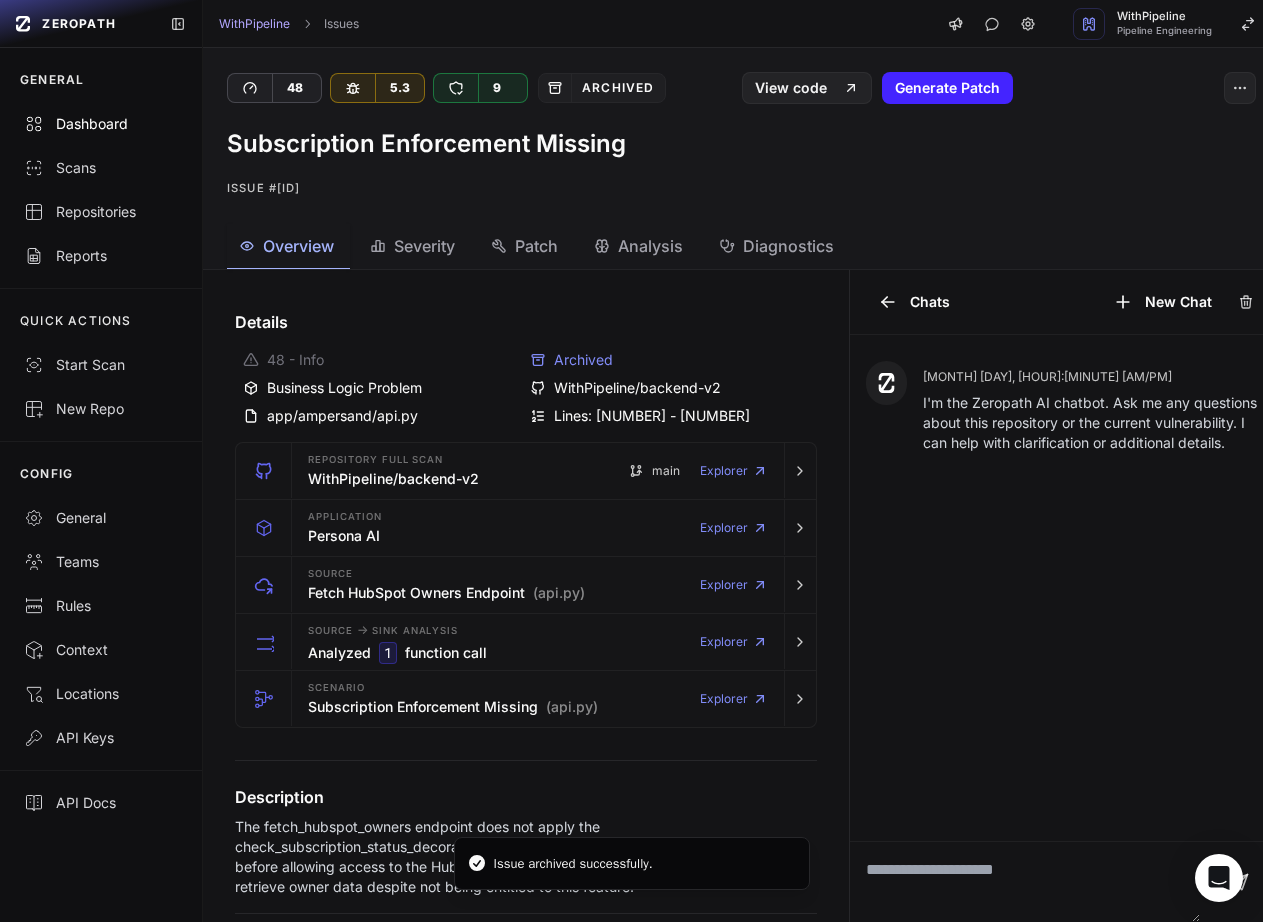 click on "Dashboard" at bounding box center [101, 124] 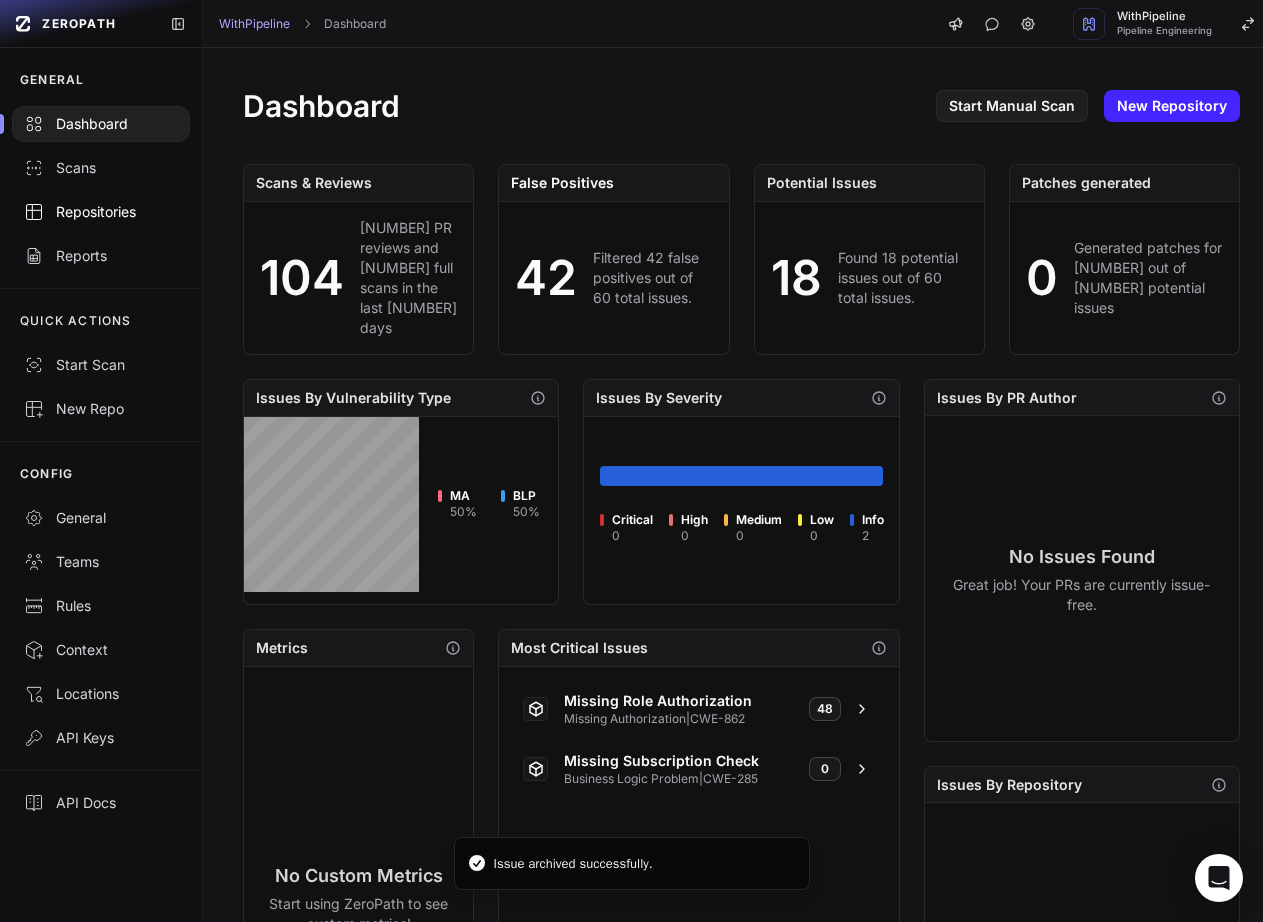 click on "Repositories" at bounding box center (101, 212) 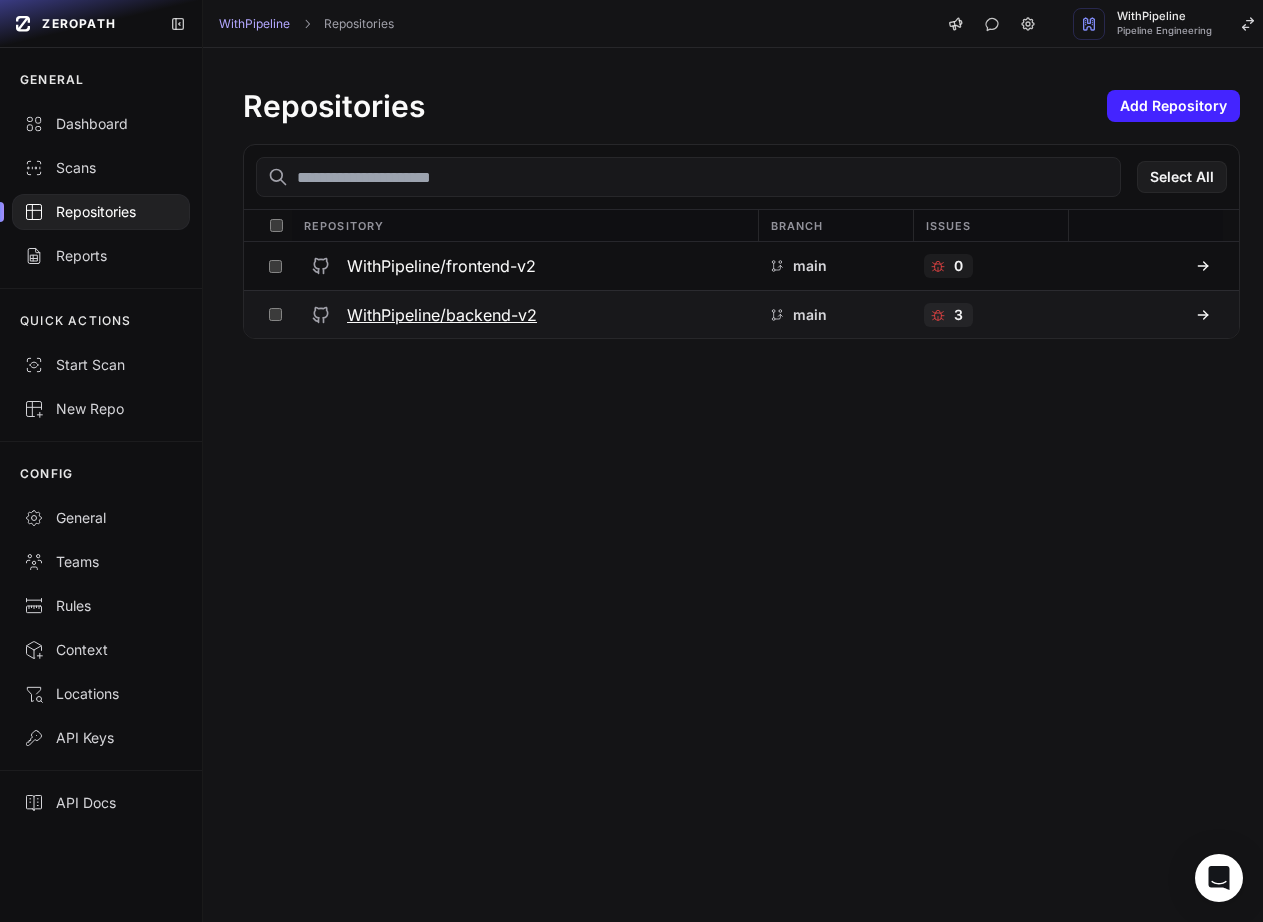 click on "WithPipeline/backend-v2" at bounding box center [524, 315] 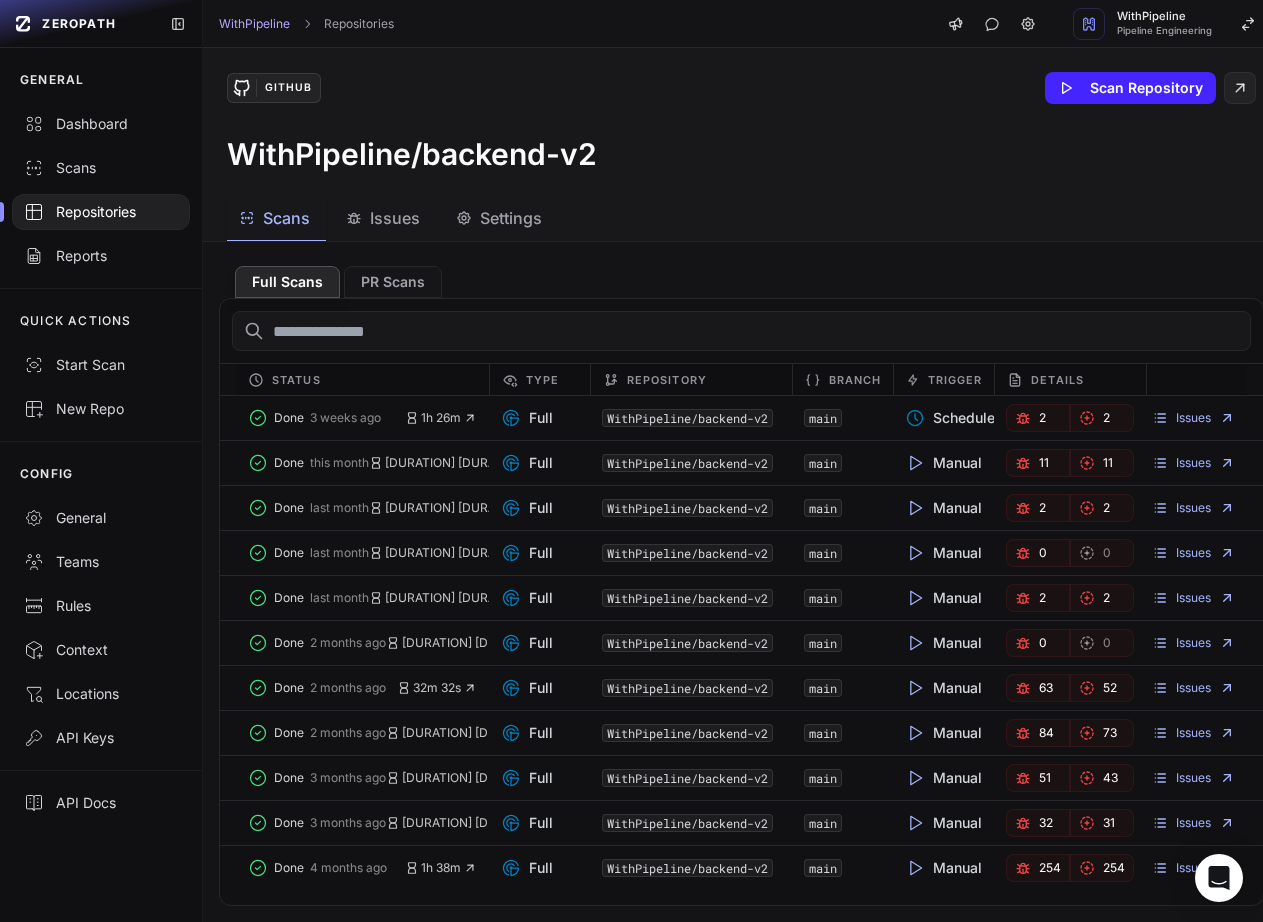 click on "GitHub
Scan Repository     WithPipeline/backend-v2       Scans     Issues     Settings" at bounding box center [741, 145] 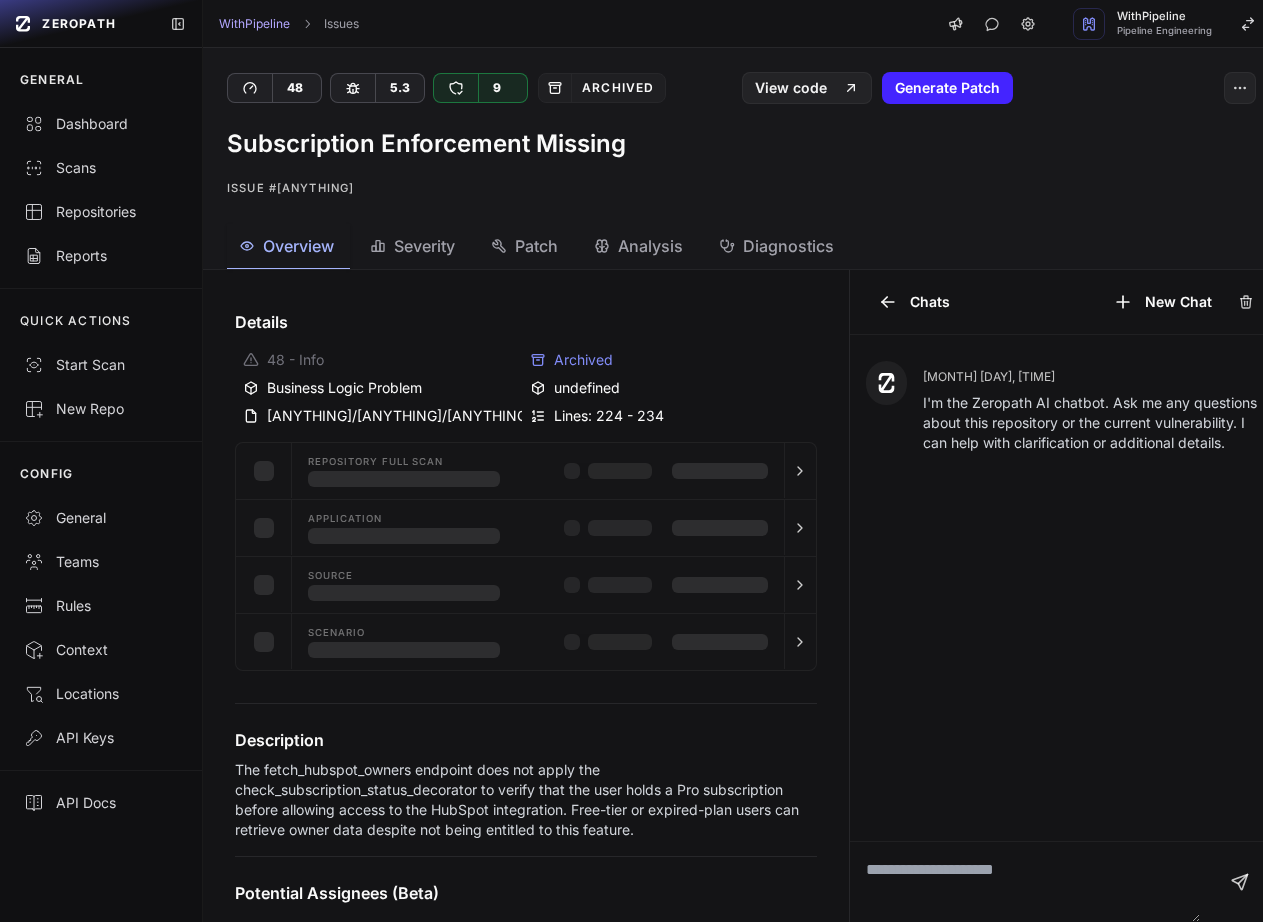 scroll, scrollTop: 0, scrollLeft: 0, axis: both 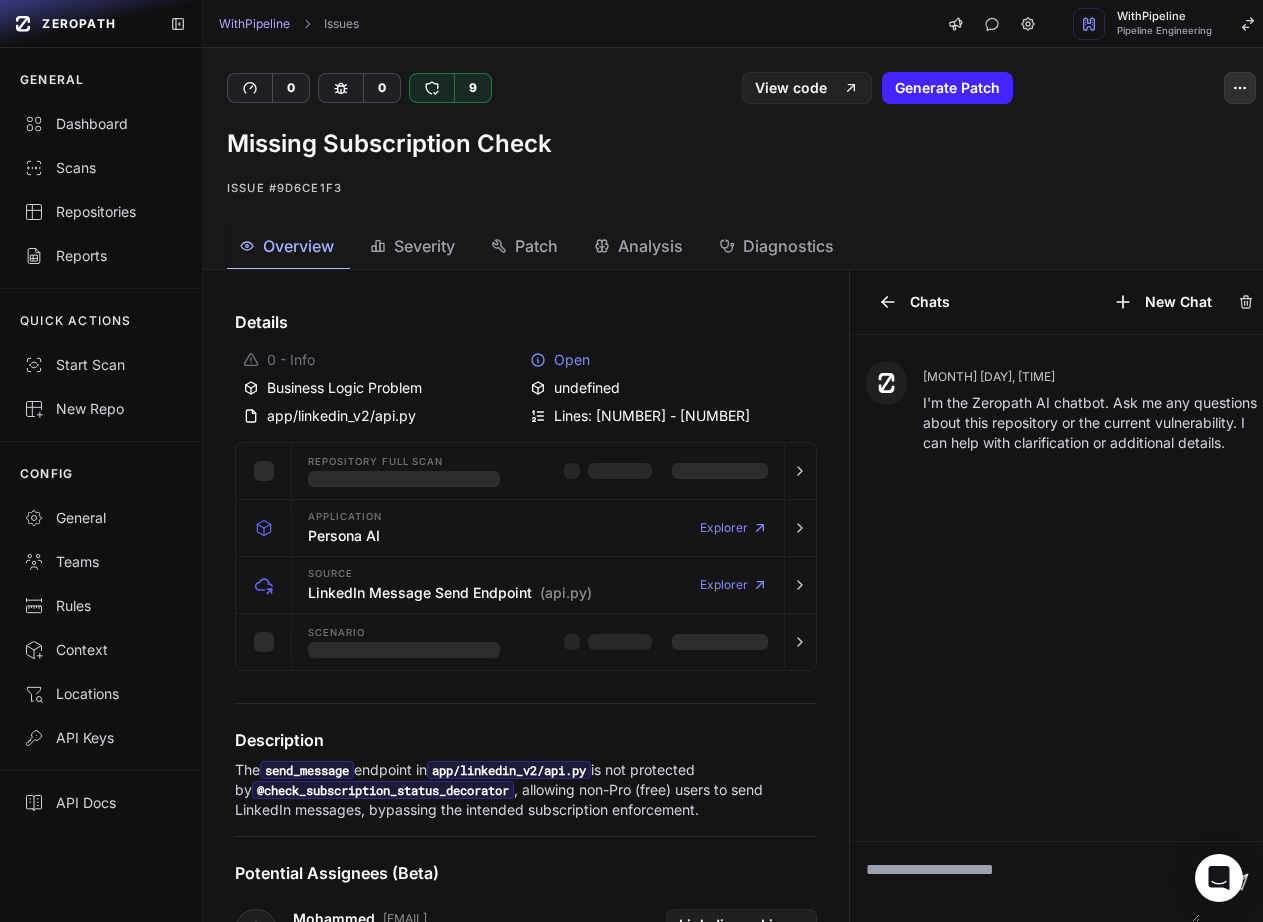 click 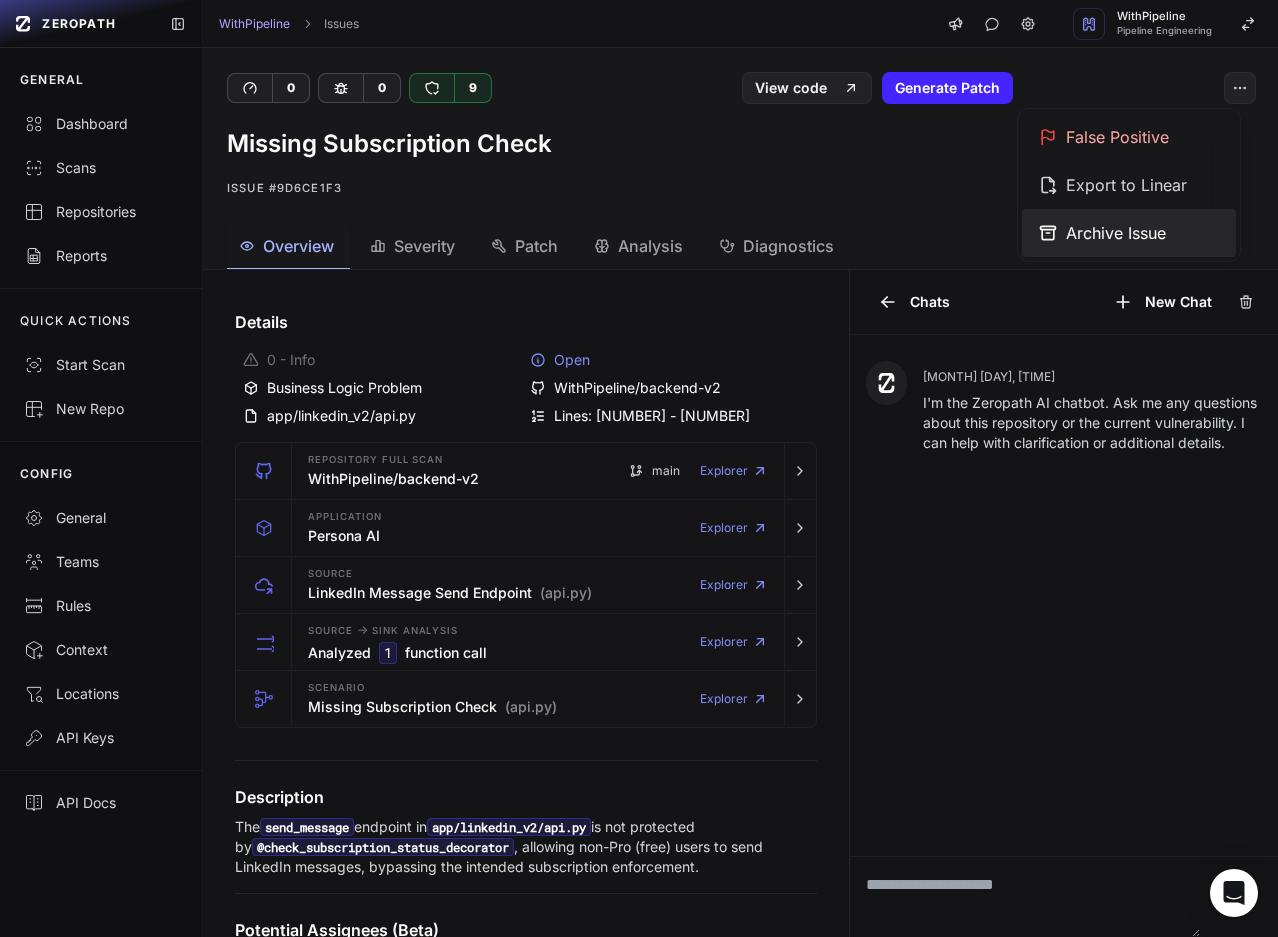click on "Archive Issue" 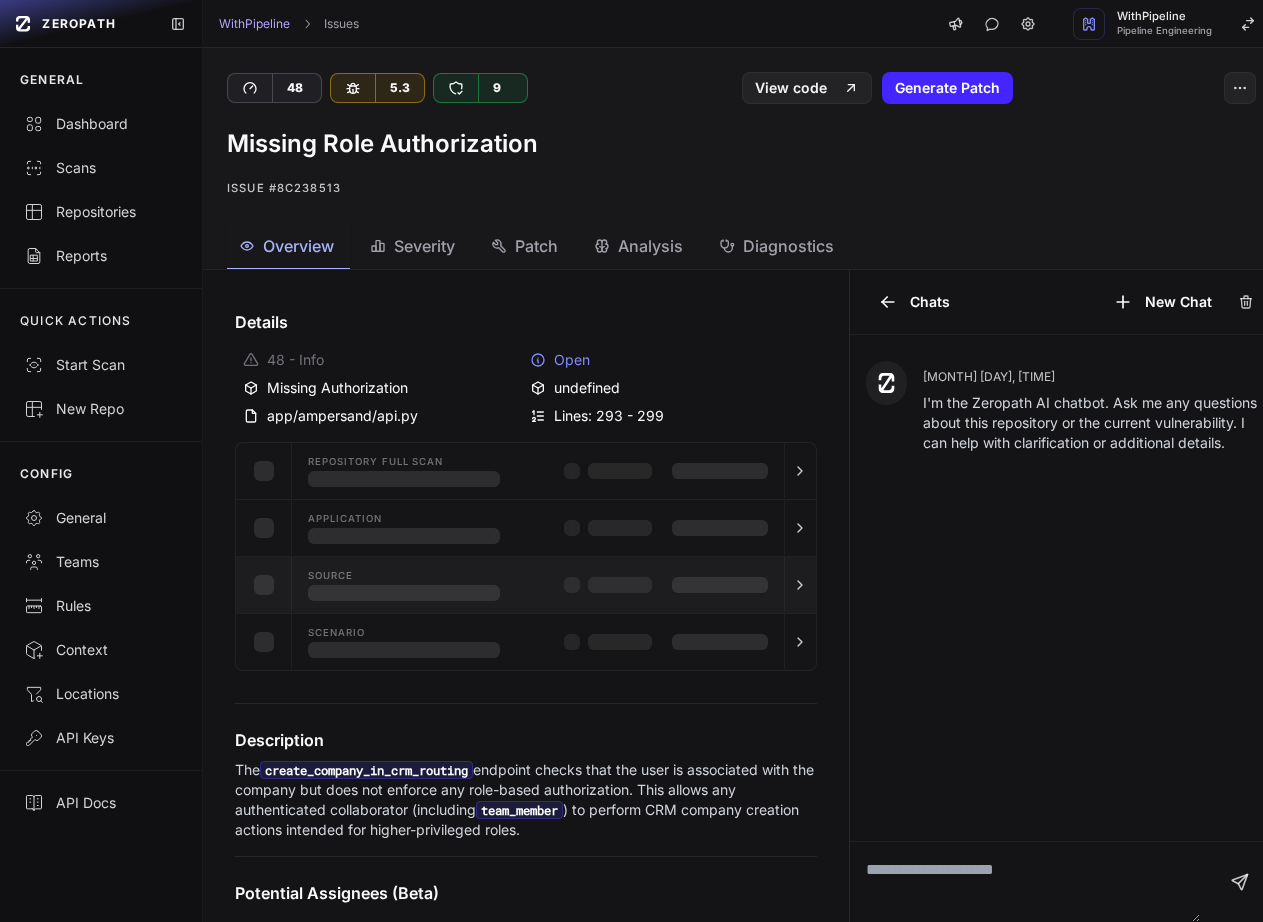 scroll, scrollTop: 0, scrollLeft: 0, axis: both 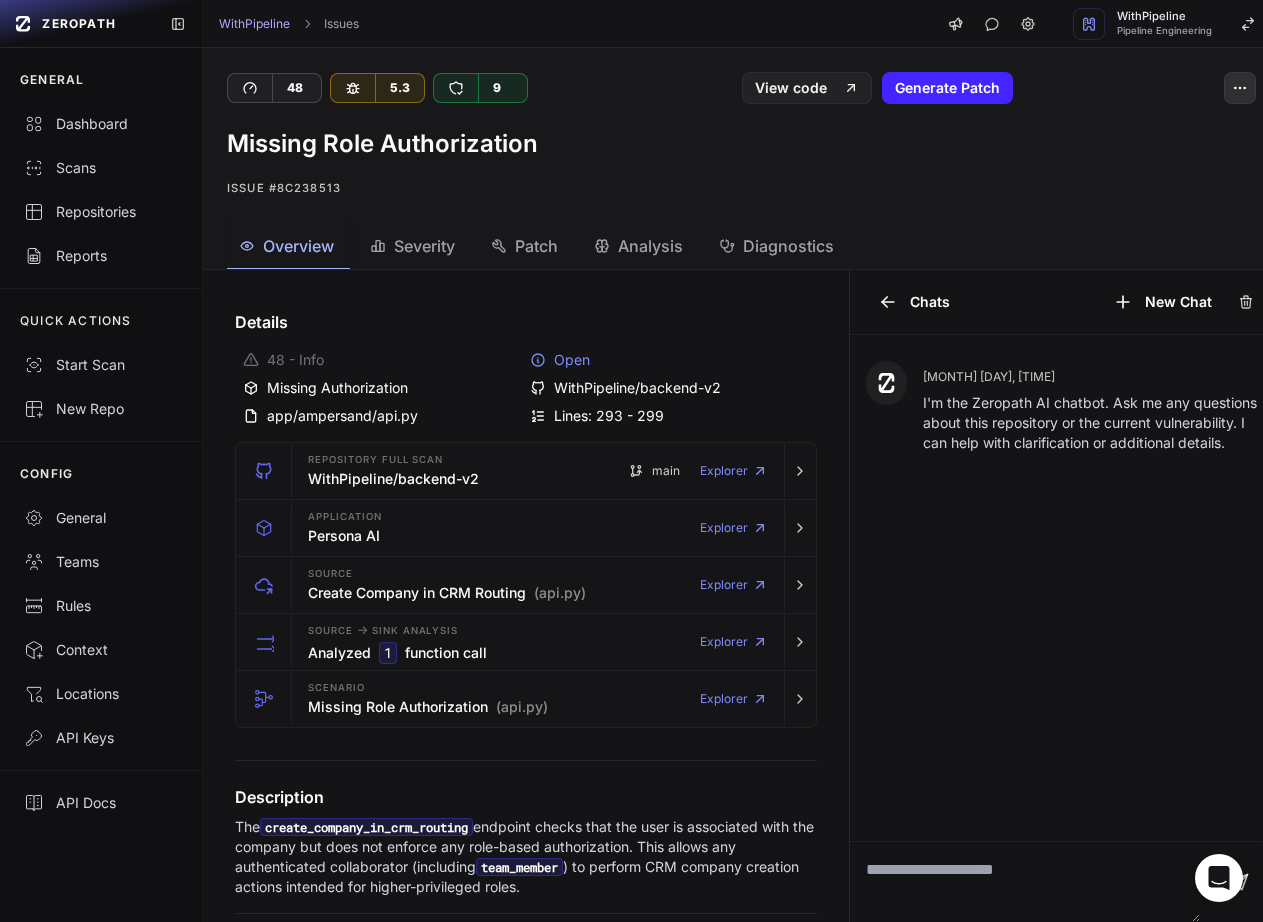 click at bounding box center (1240, 88) 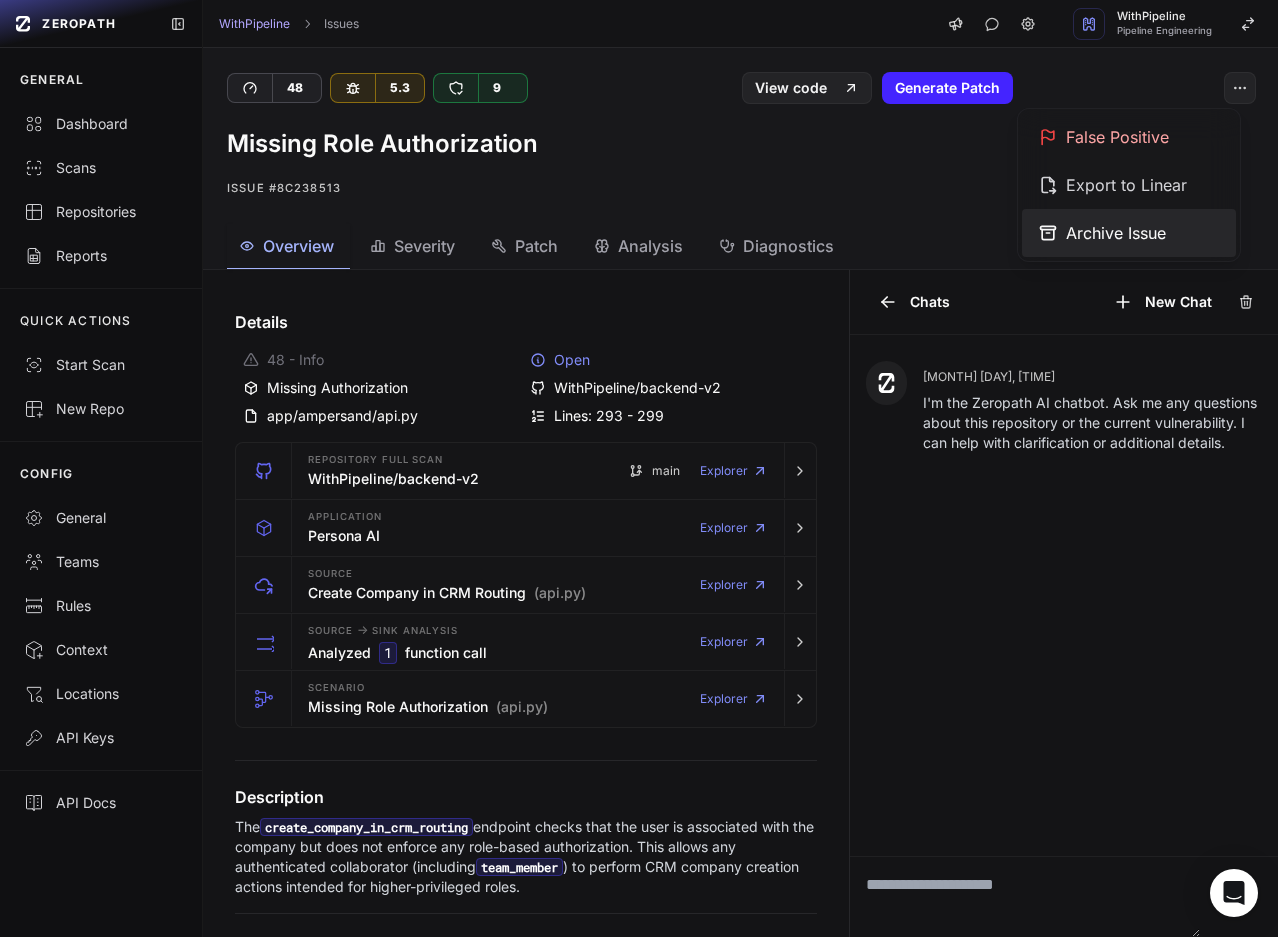 click on "Archive Issue" 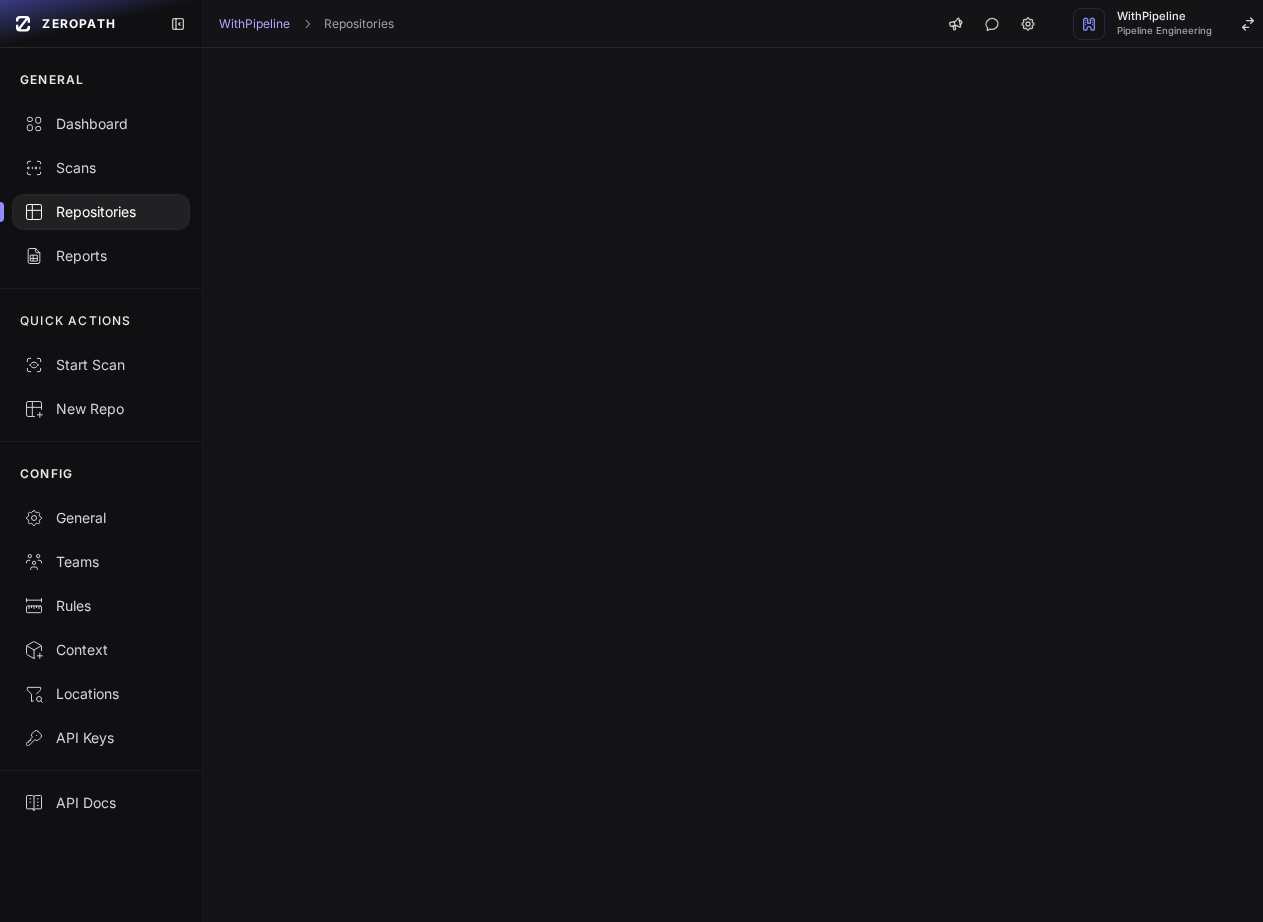 scroll, scrollTop: 0, scrollLeft: 0, axis: both 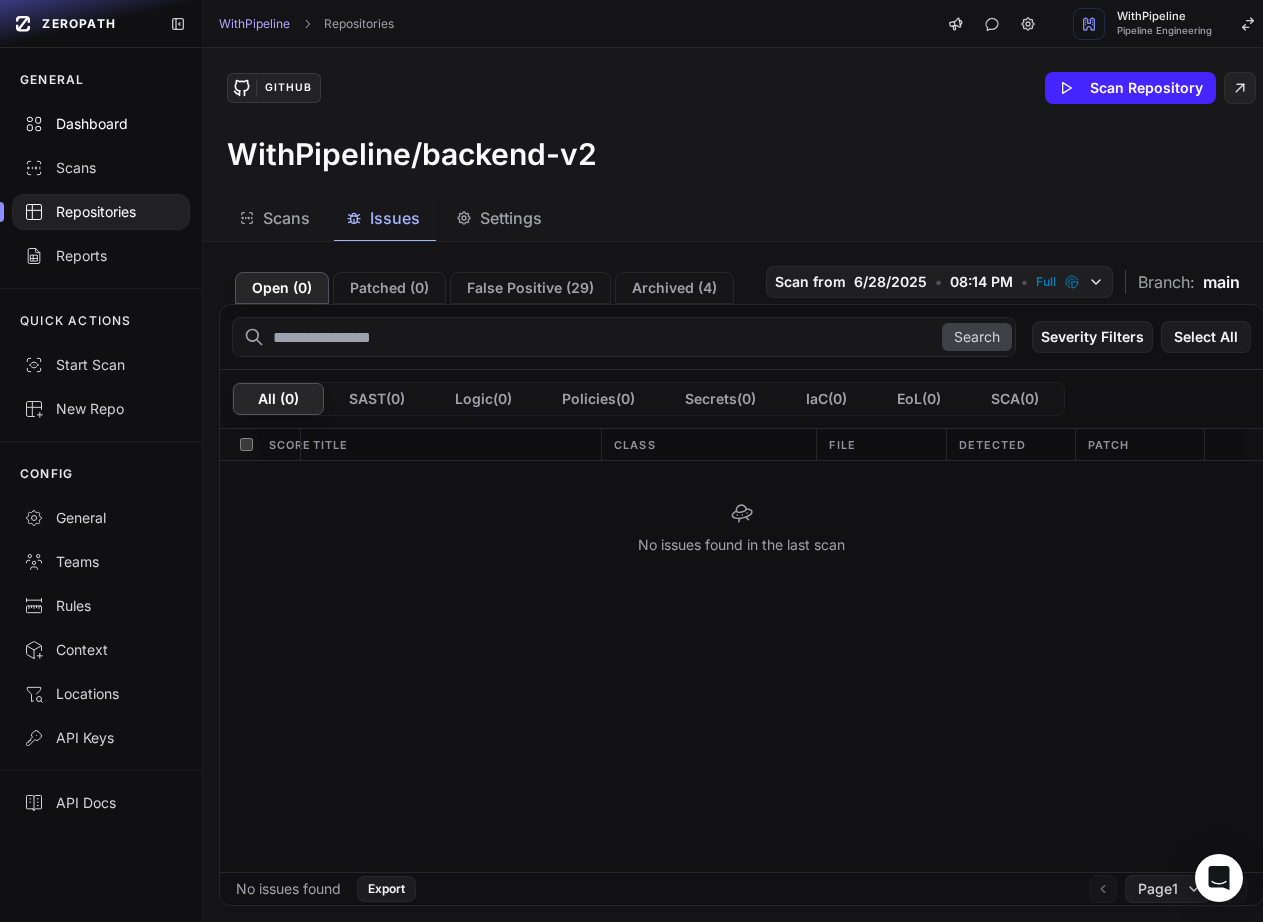 click on "Dashboard" at bounding box center (101, 124) 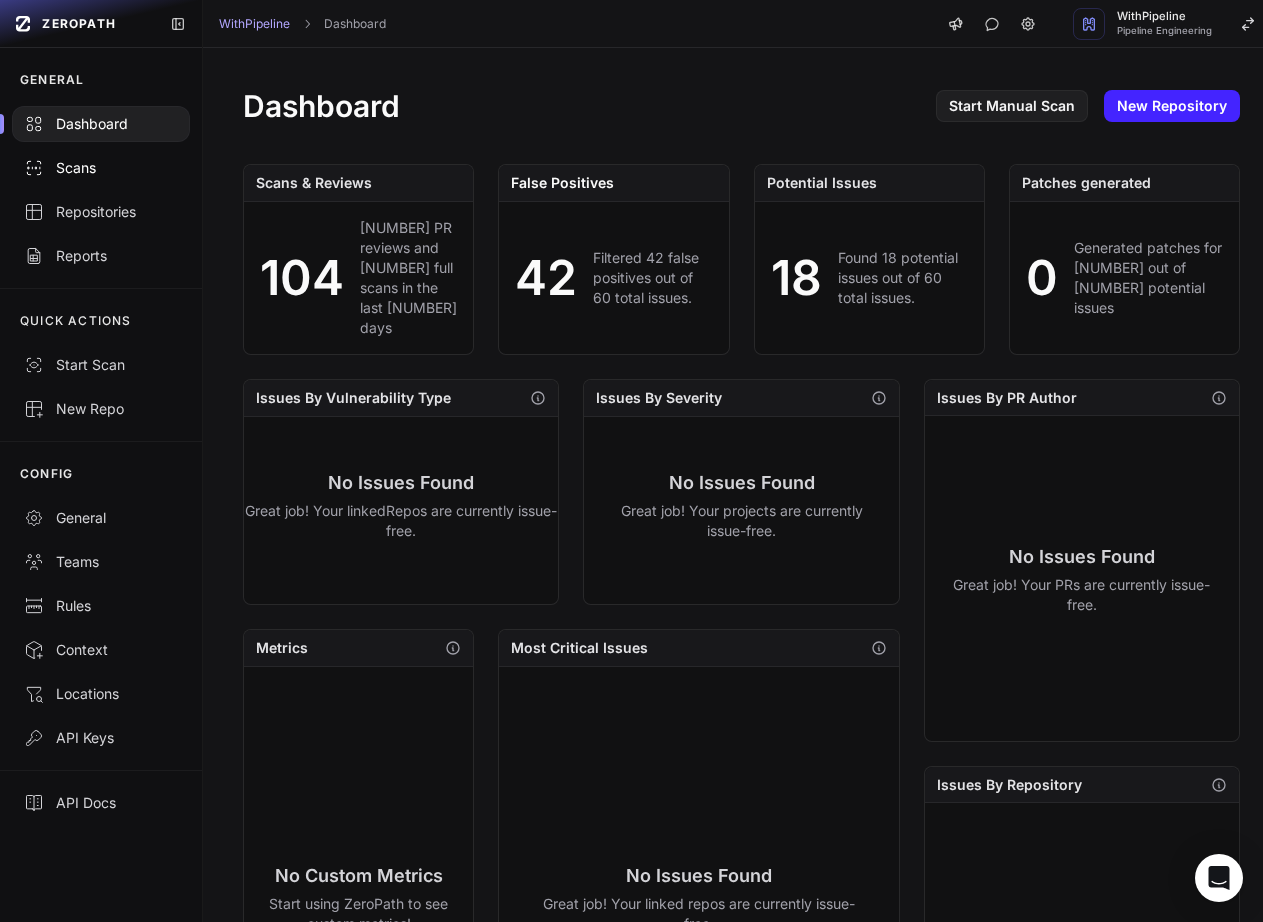 click on "Scans" at bounding box center (101, 168) 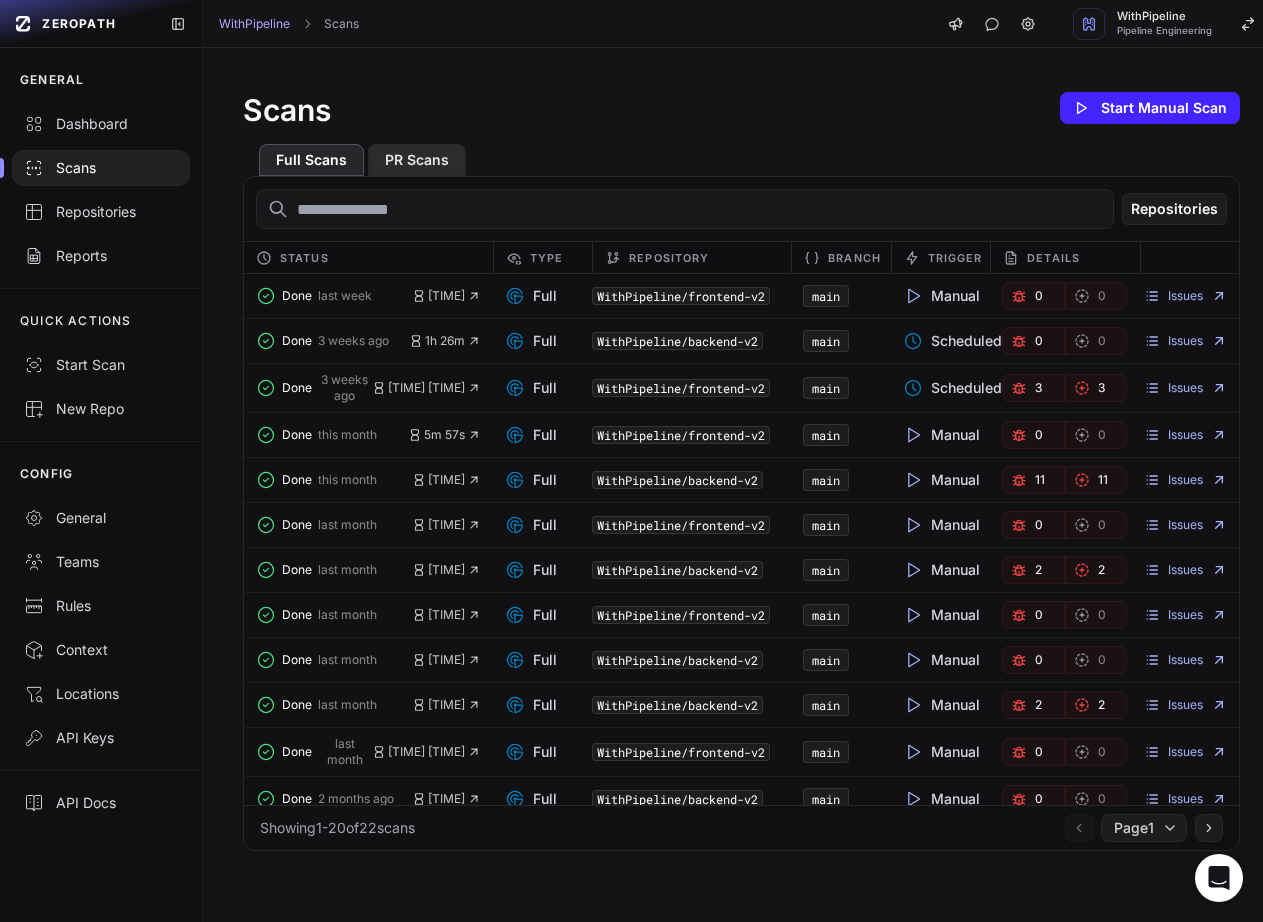 click on "PR Scans" at bounding box center [417, 160] 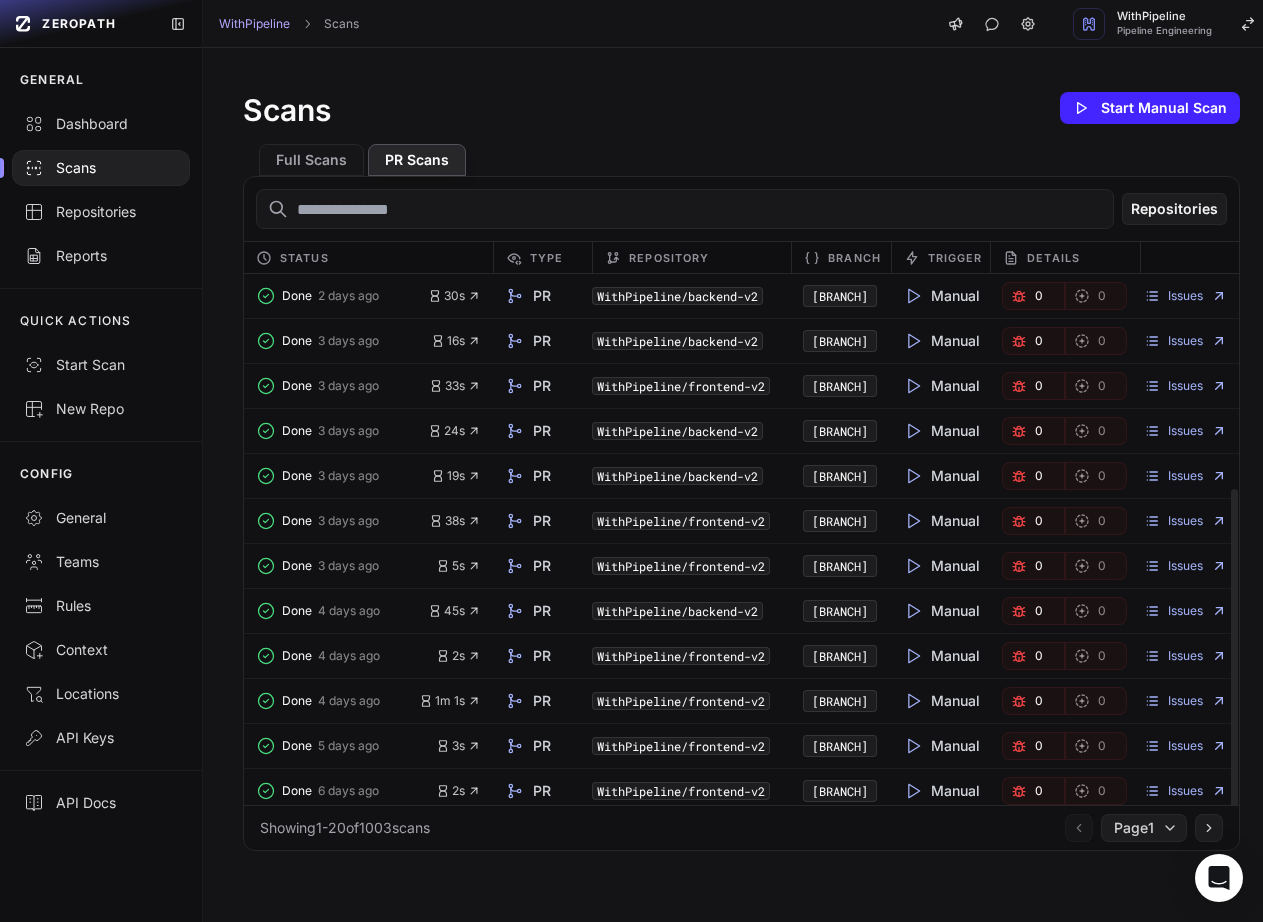 scroll, scrollTop: 15, scrollLeft: 0, axis: vertical 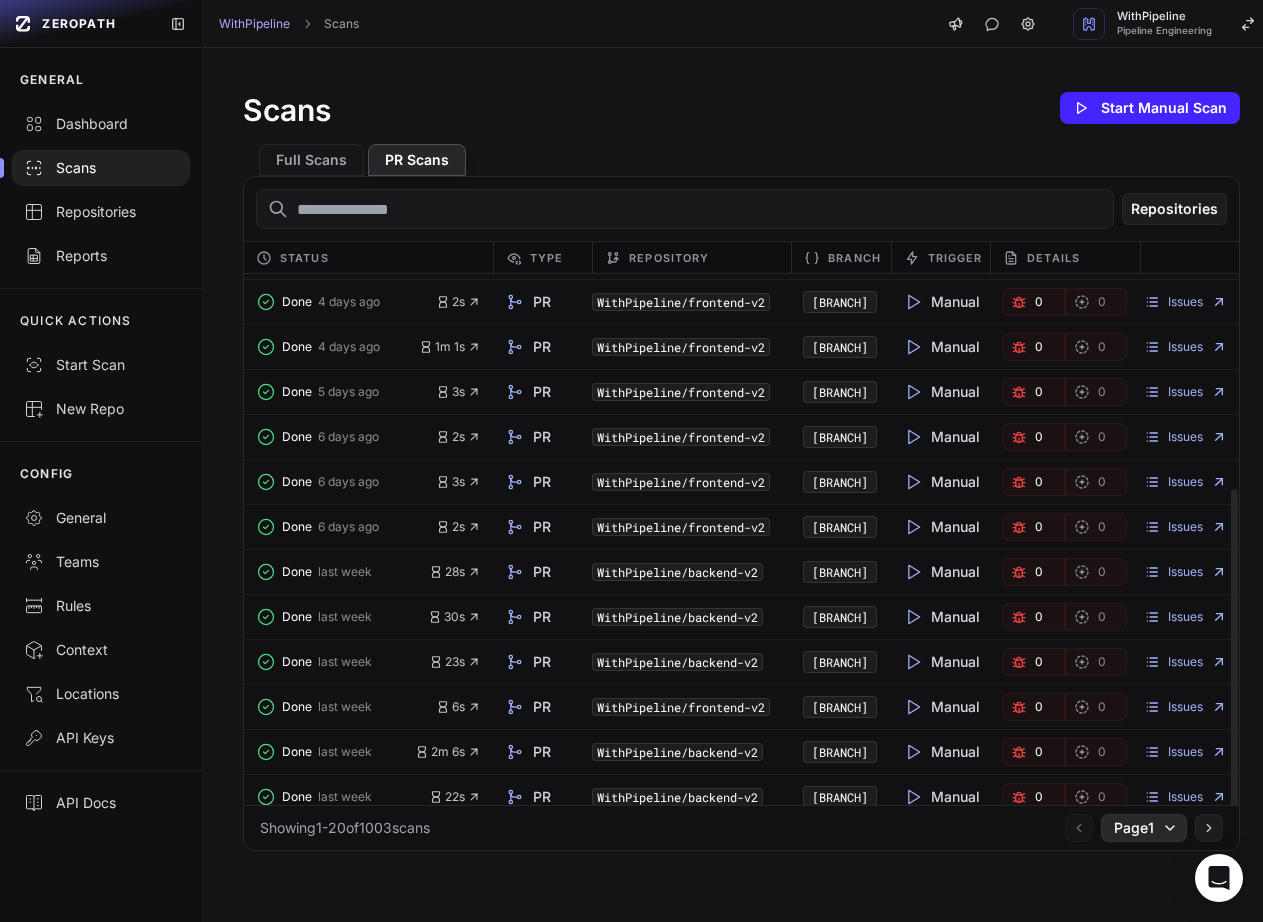 click on "Page  1" at bounding box center (1134, 828) 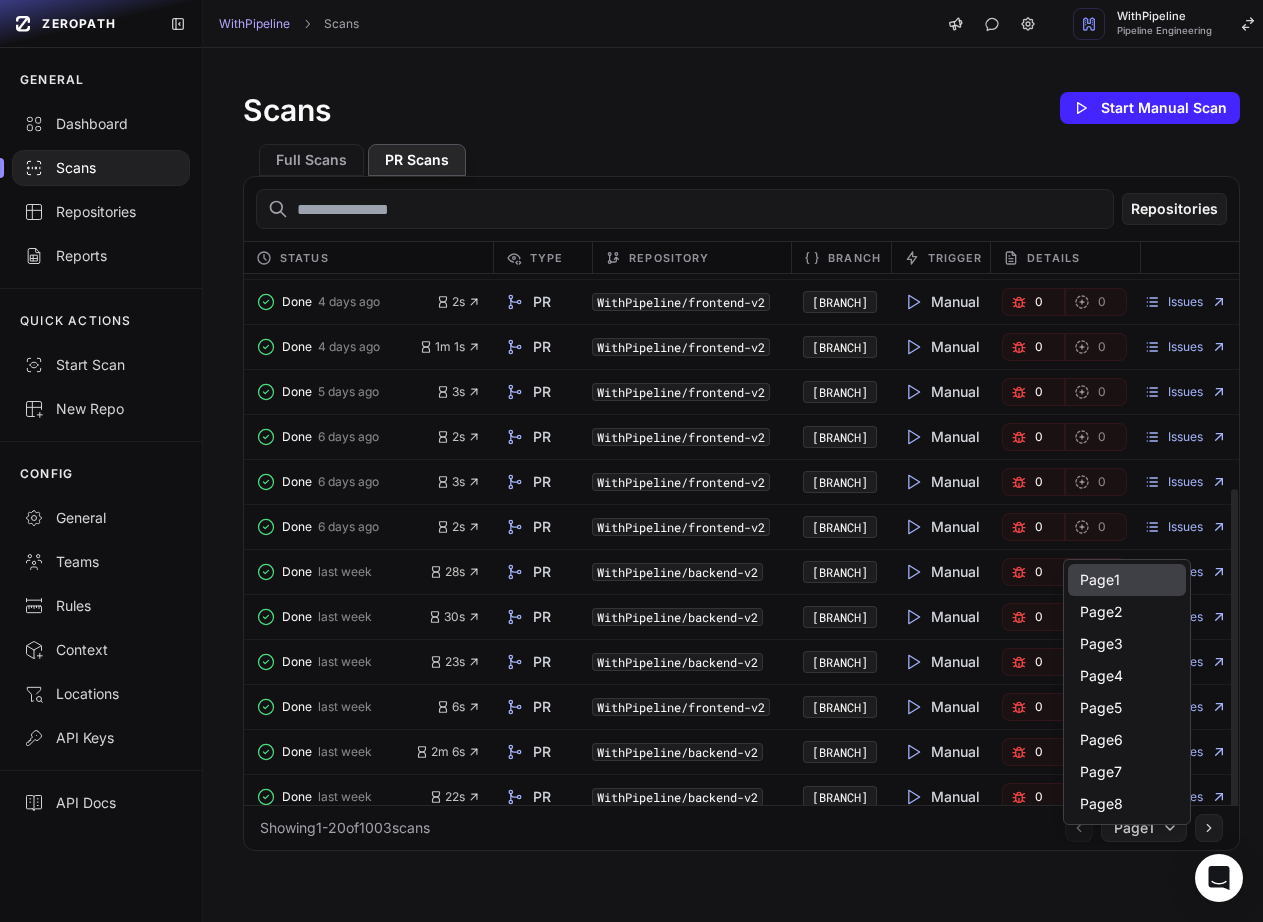 scroll, scrollTop: 0, scrollLeft: 0, axis: both 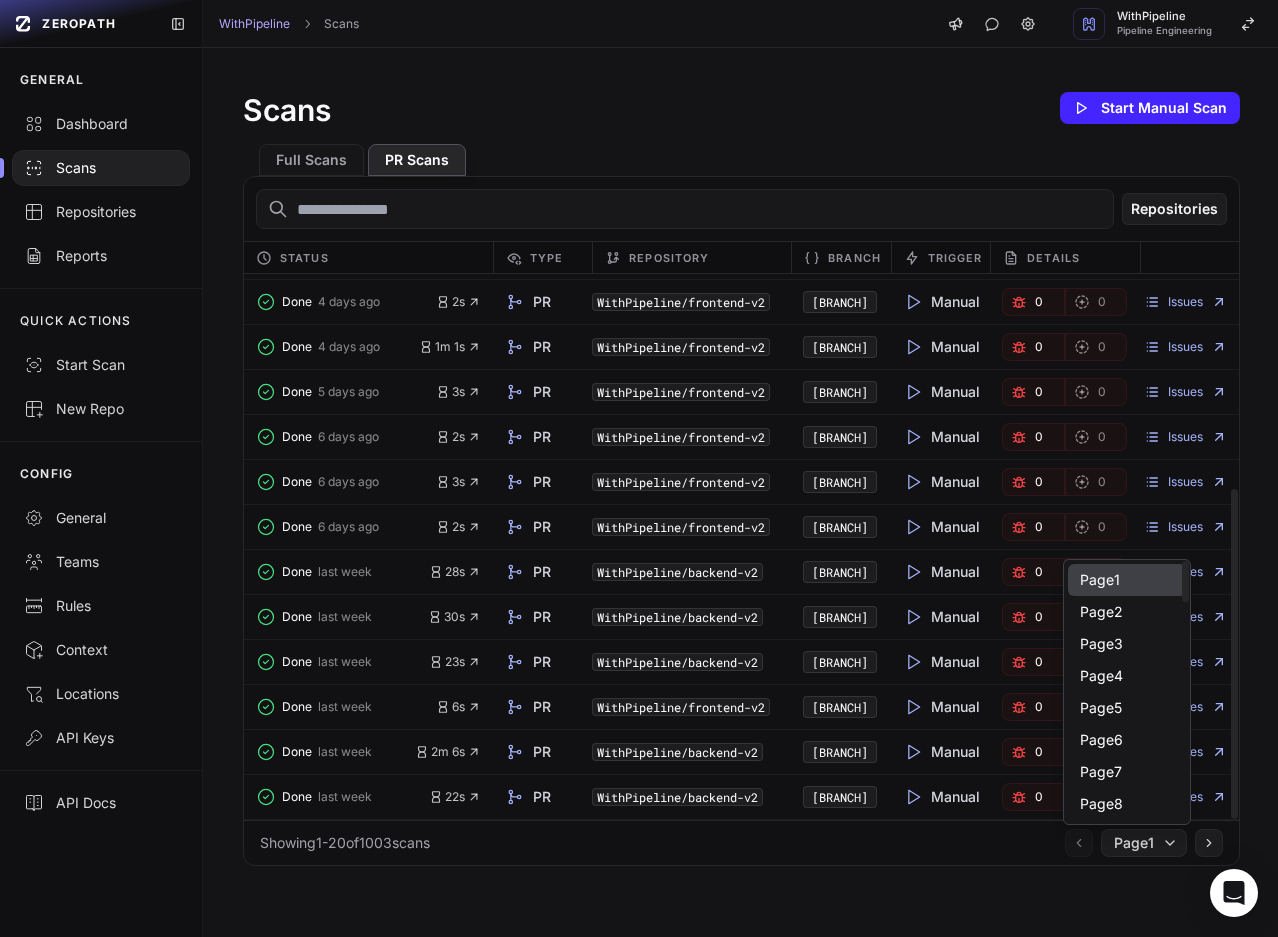 click on "Showing  [NUMBER]  -  [NUMBER]  of  [NUMBER]  scans     Page  [NUMBER]" at bounding box center [741, 842] 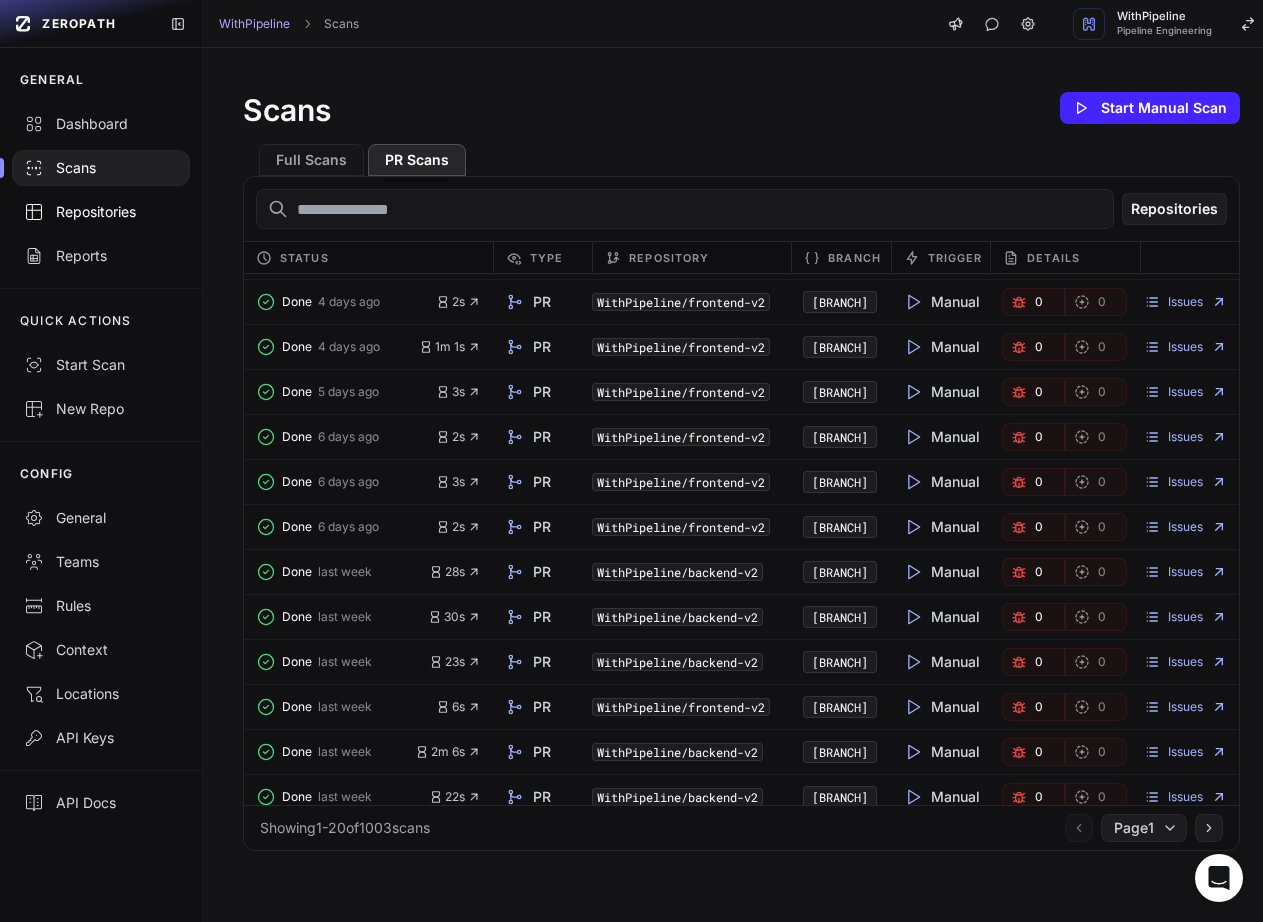 click on "Repositories" at bounding box center [101, 212] 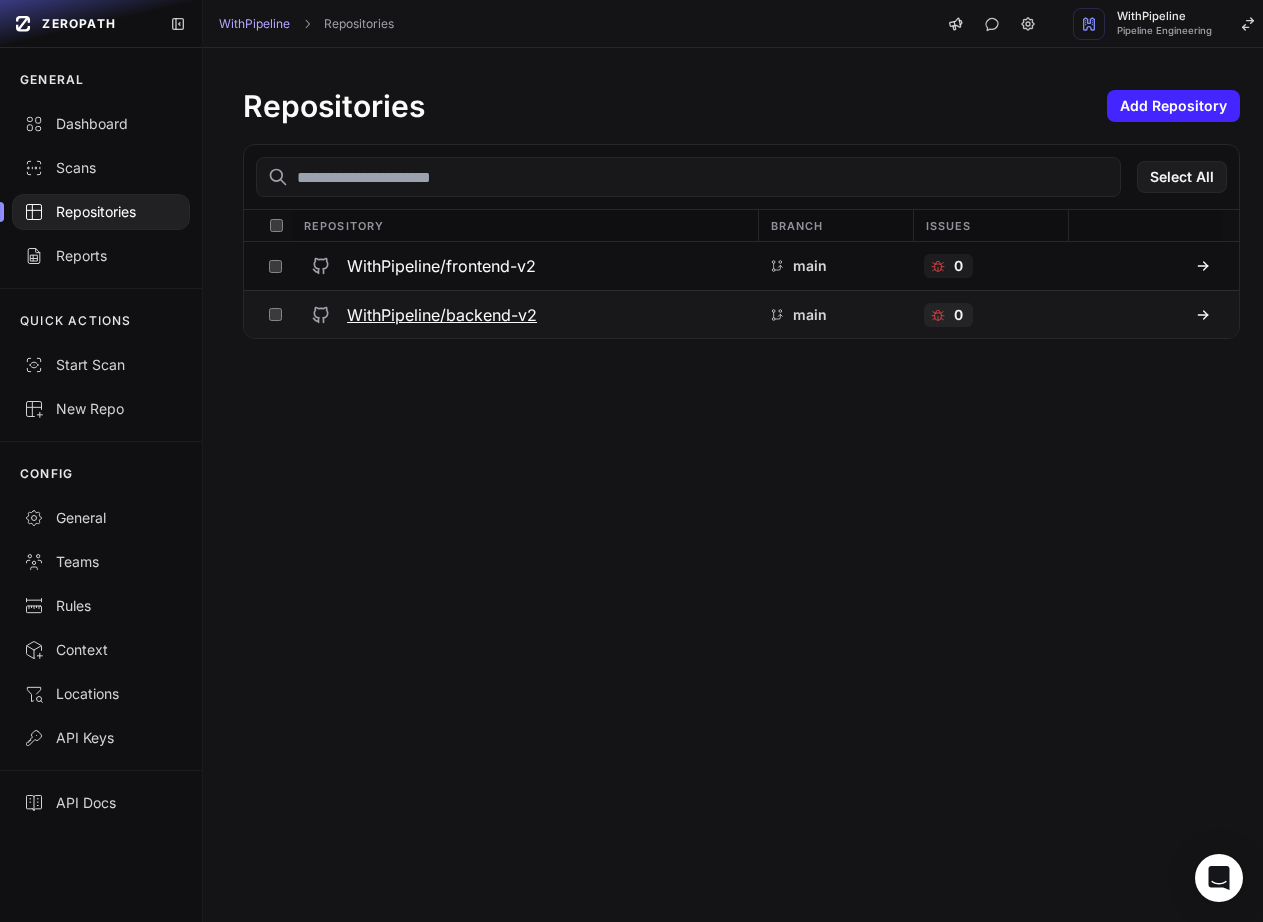 click on "WithPipeline/backend-v2" at bounding box center [442, 315] 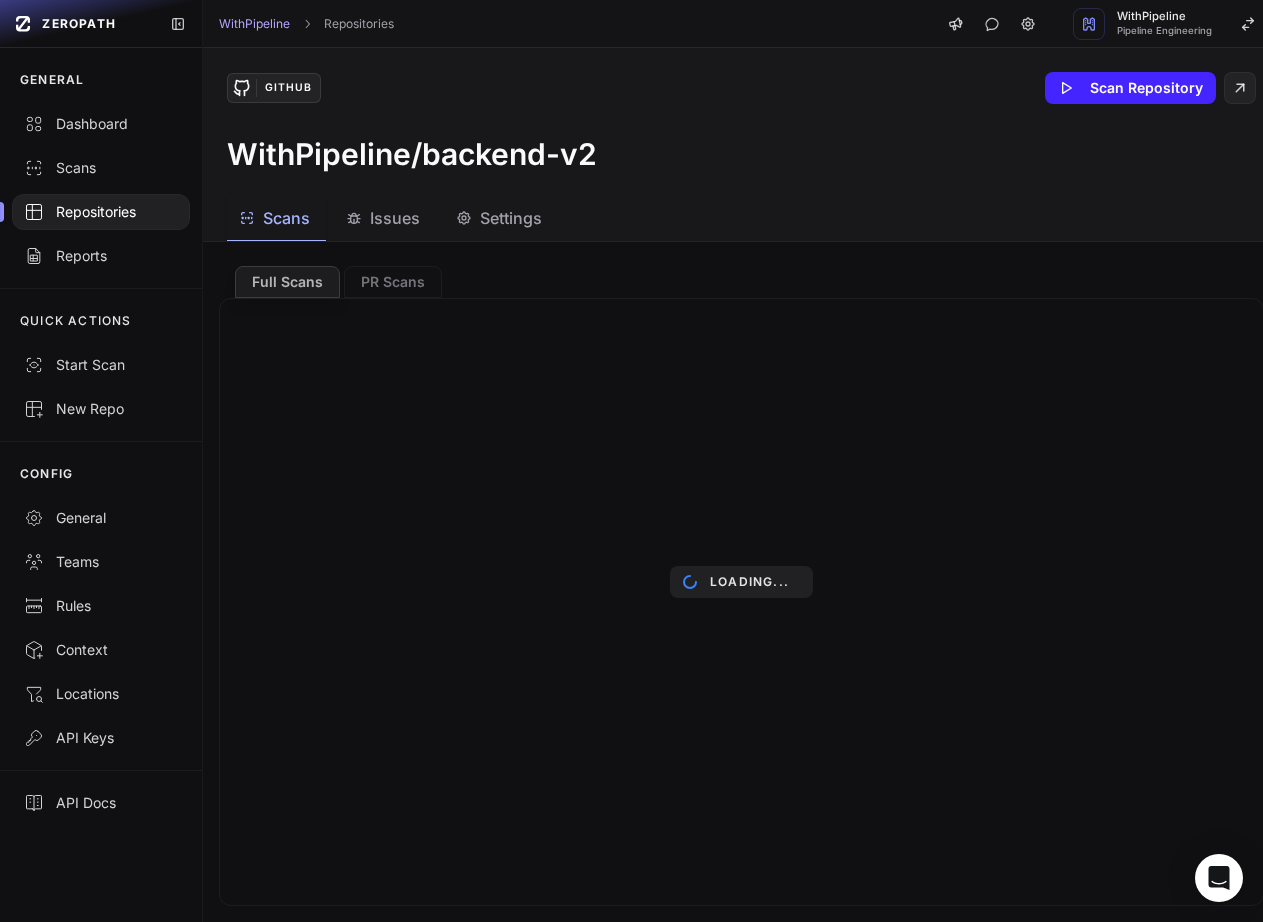 click on "Settings" at bounding box center (511, 218) 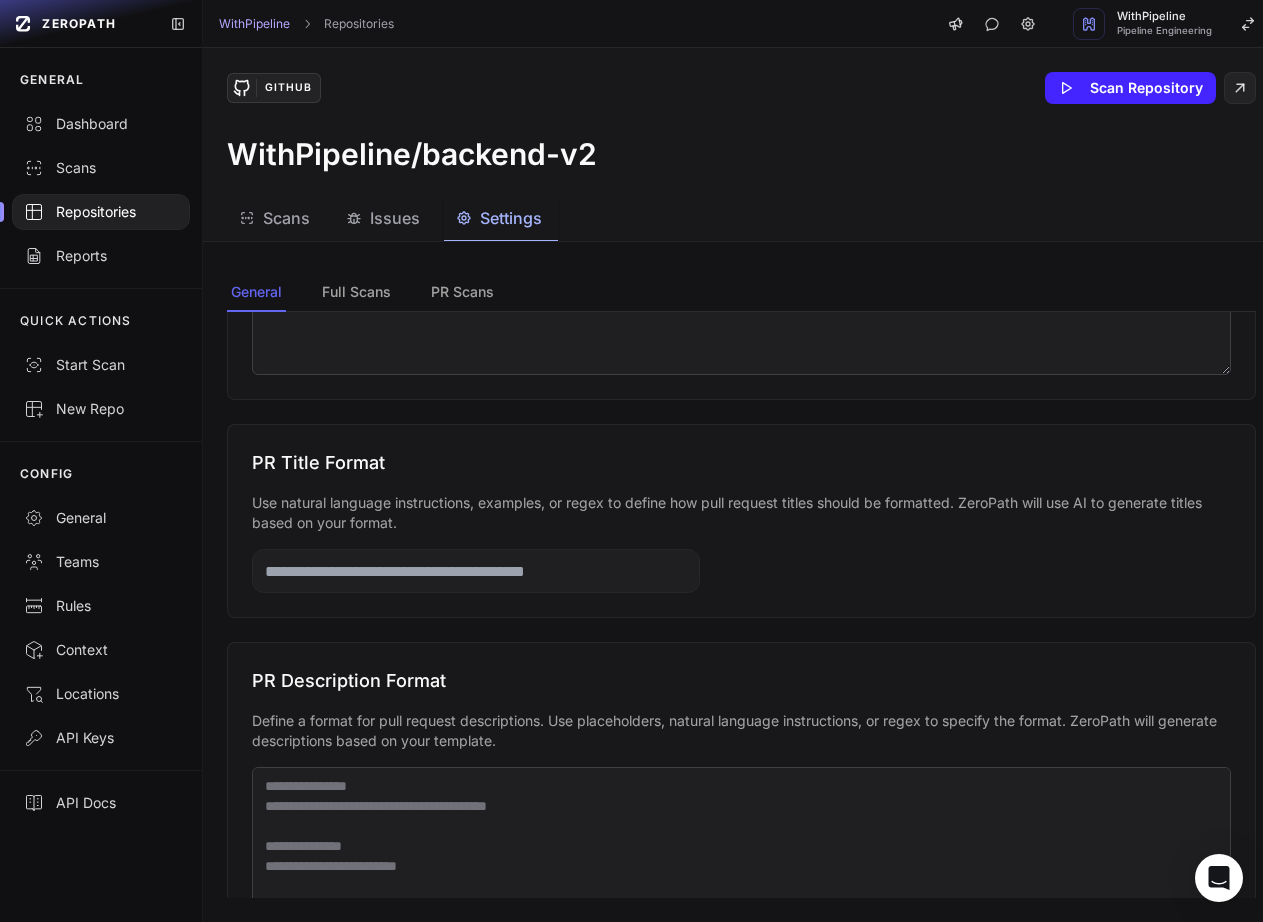 scroll, scrollTop: 1300, scrollLeft: 0, axis: vertical 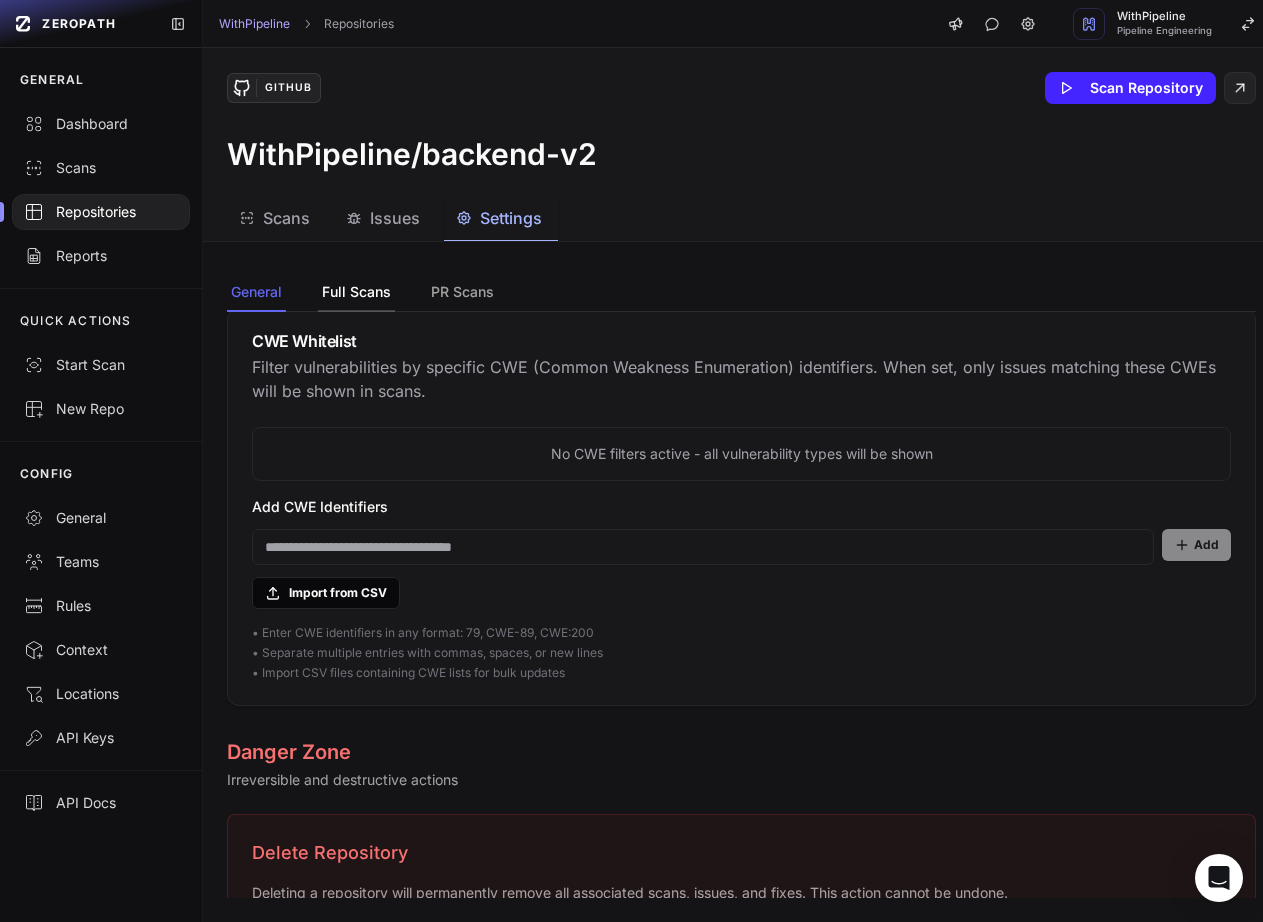 click on "Full Scans" 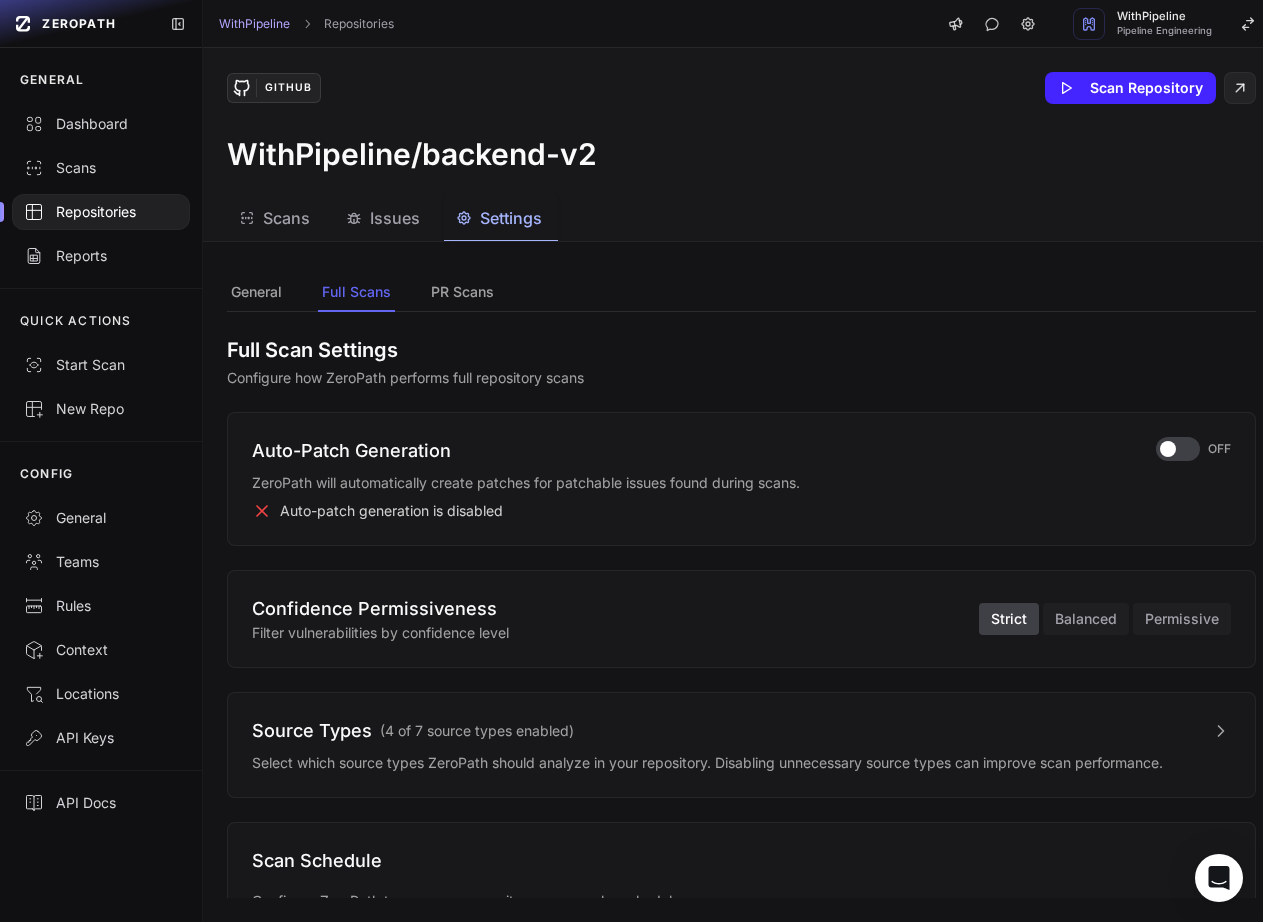 scroll, scrollTop: 95, scrollLeft: 0, axis: vertical 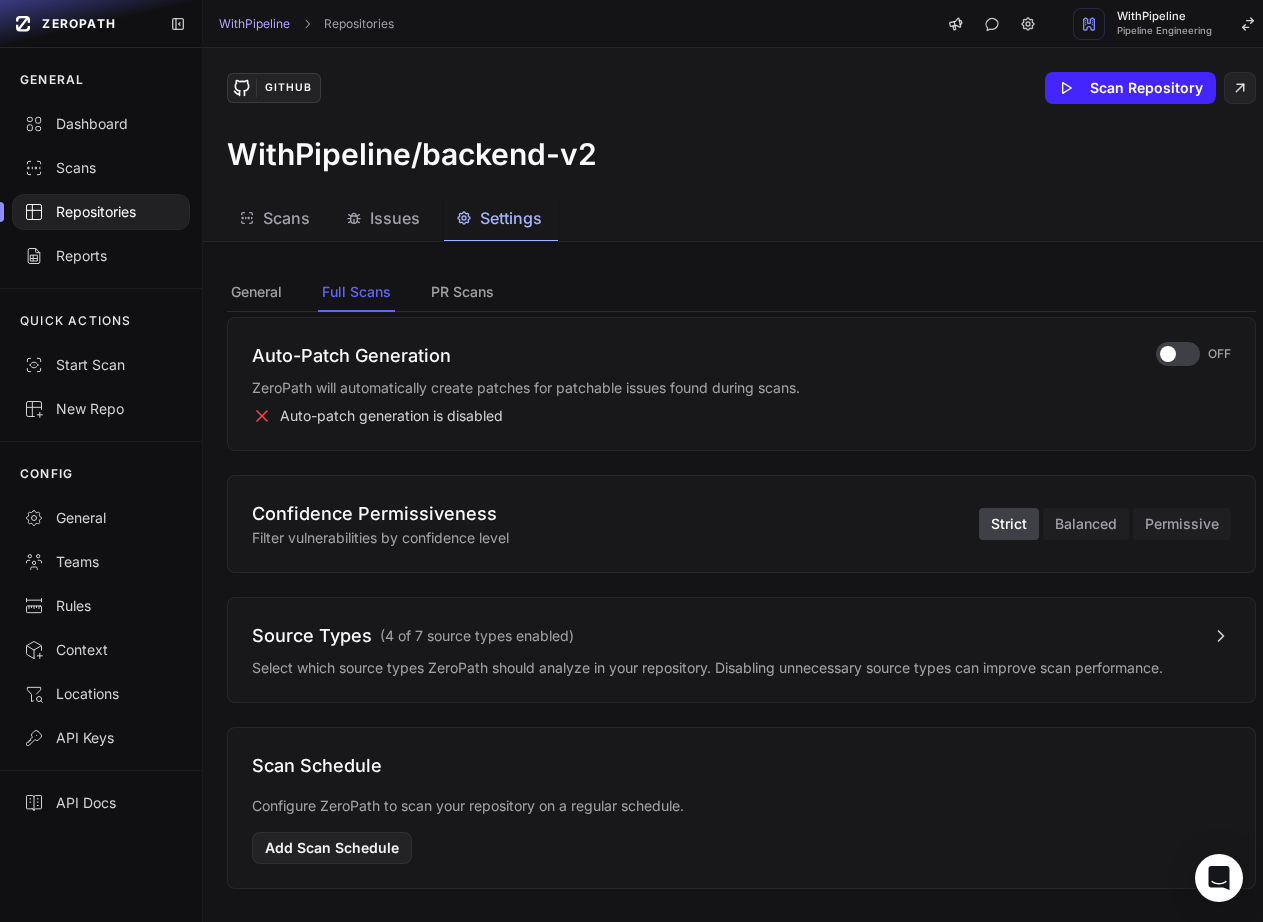 click on "Source Types" at bounding box center [312, 636] 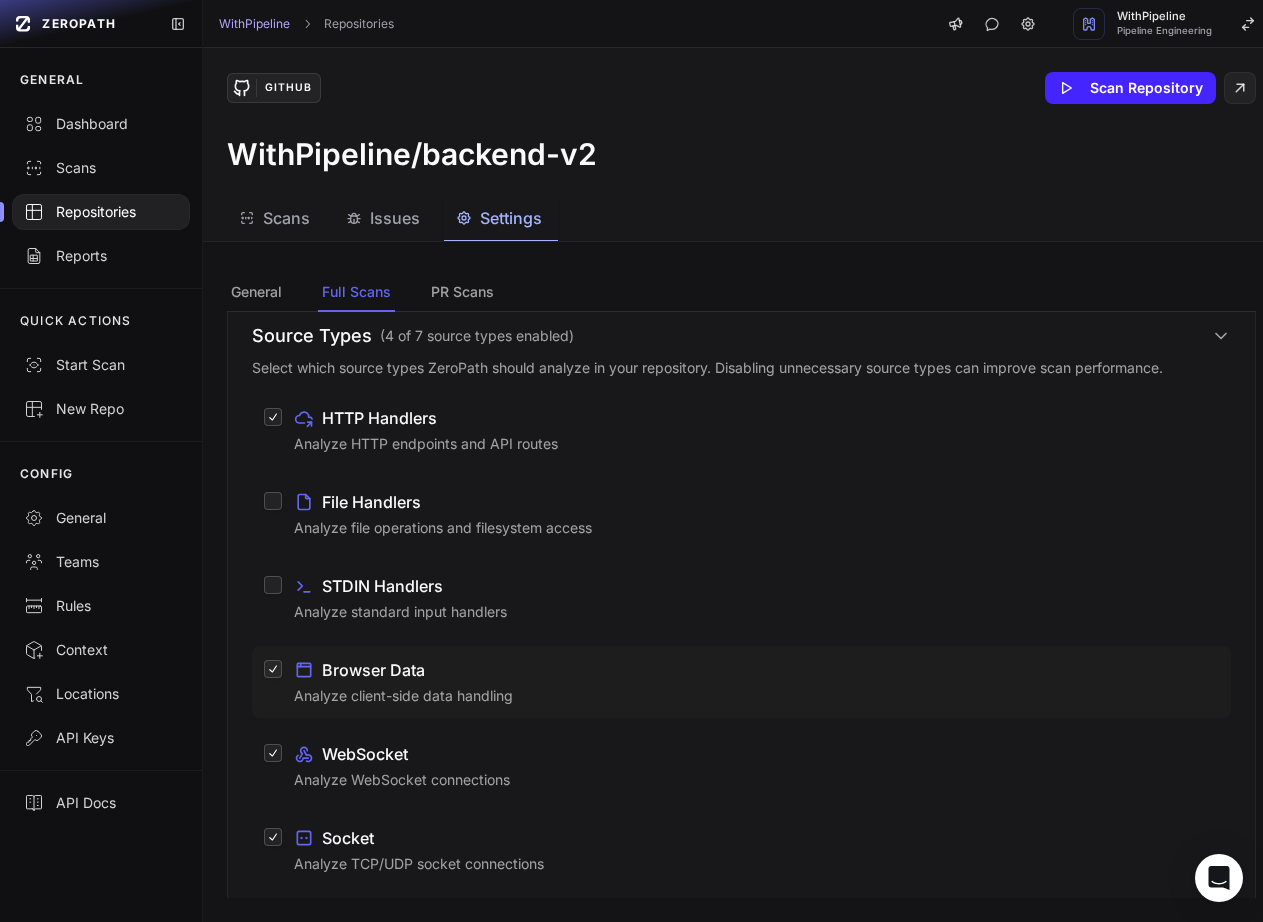 scroll, scrollTop: 495, scrollLeft: 0, axis: vertical 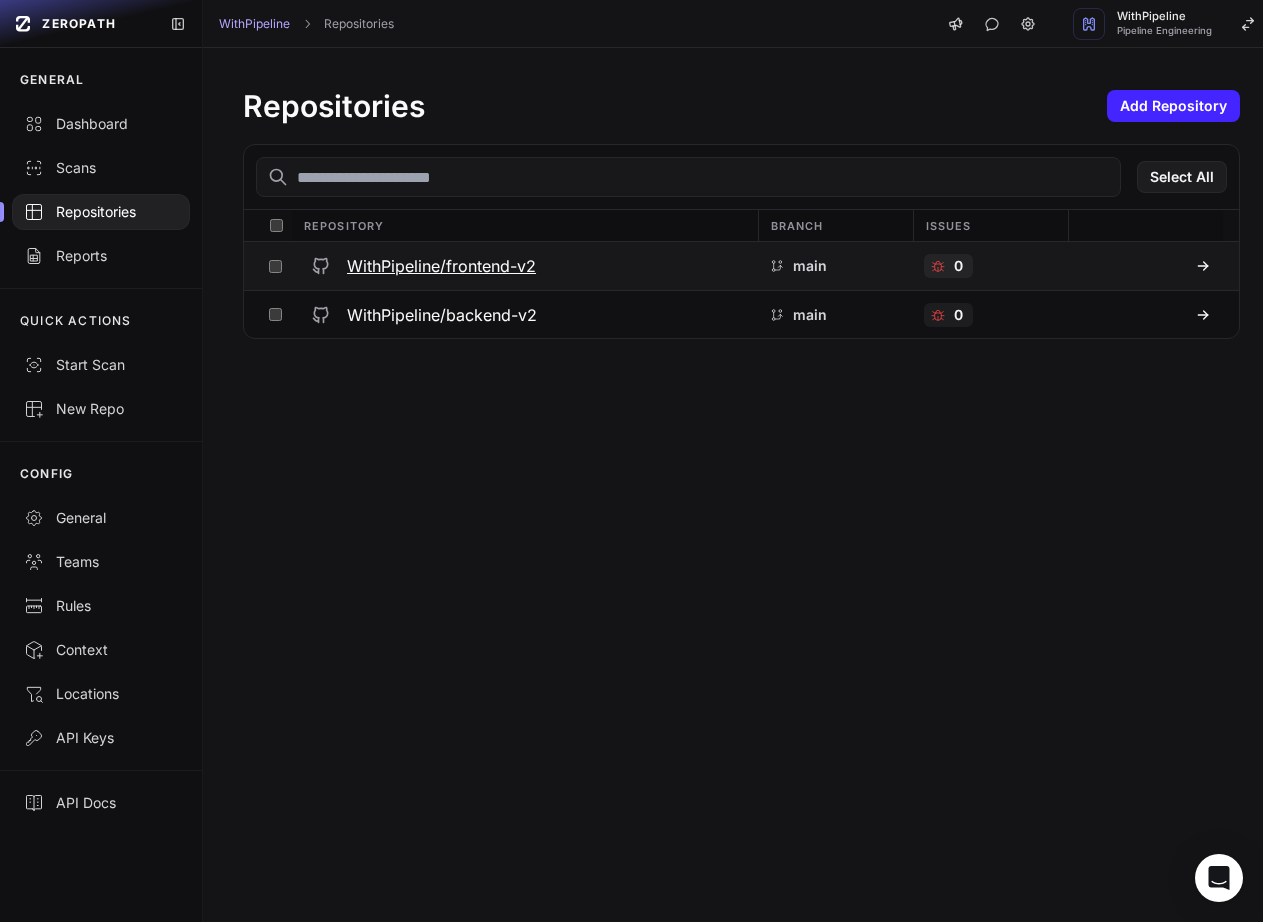 click on "WithPipeline/frontend-v2" at bounding box center (441, 266) 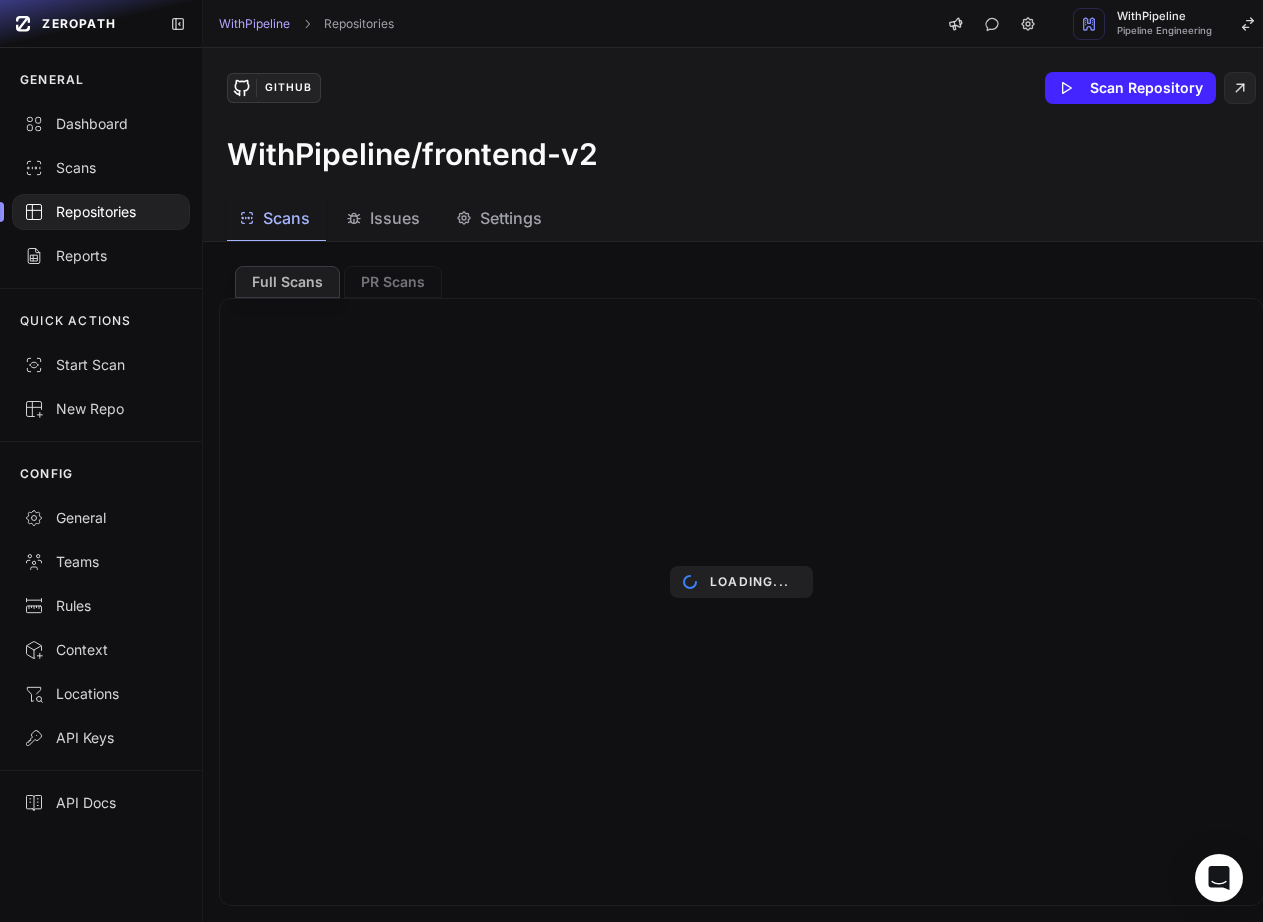 click on "Settings" at bounding box center (511, 218) 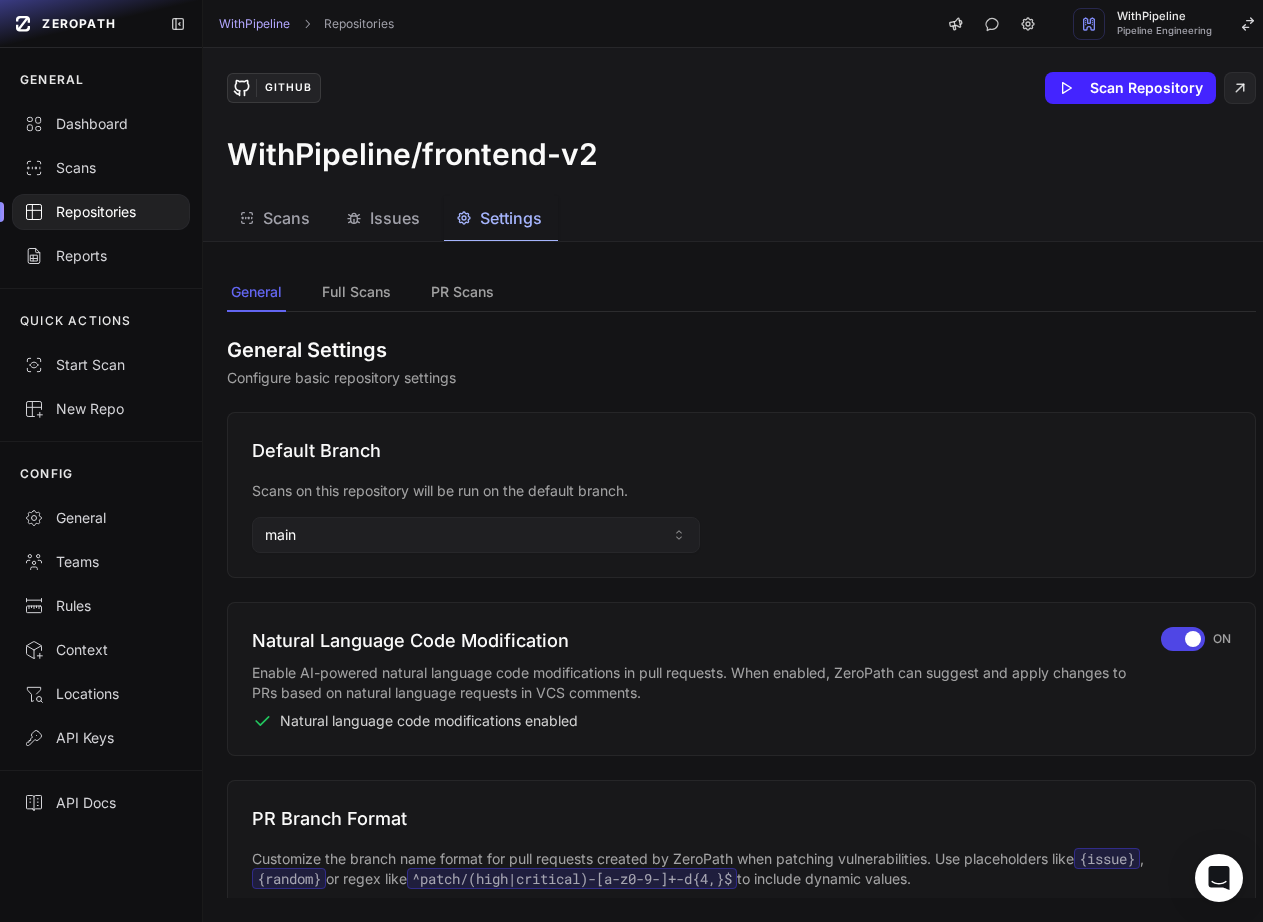 click on "Repositories" at bounding box center [101, 212] 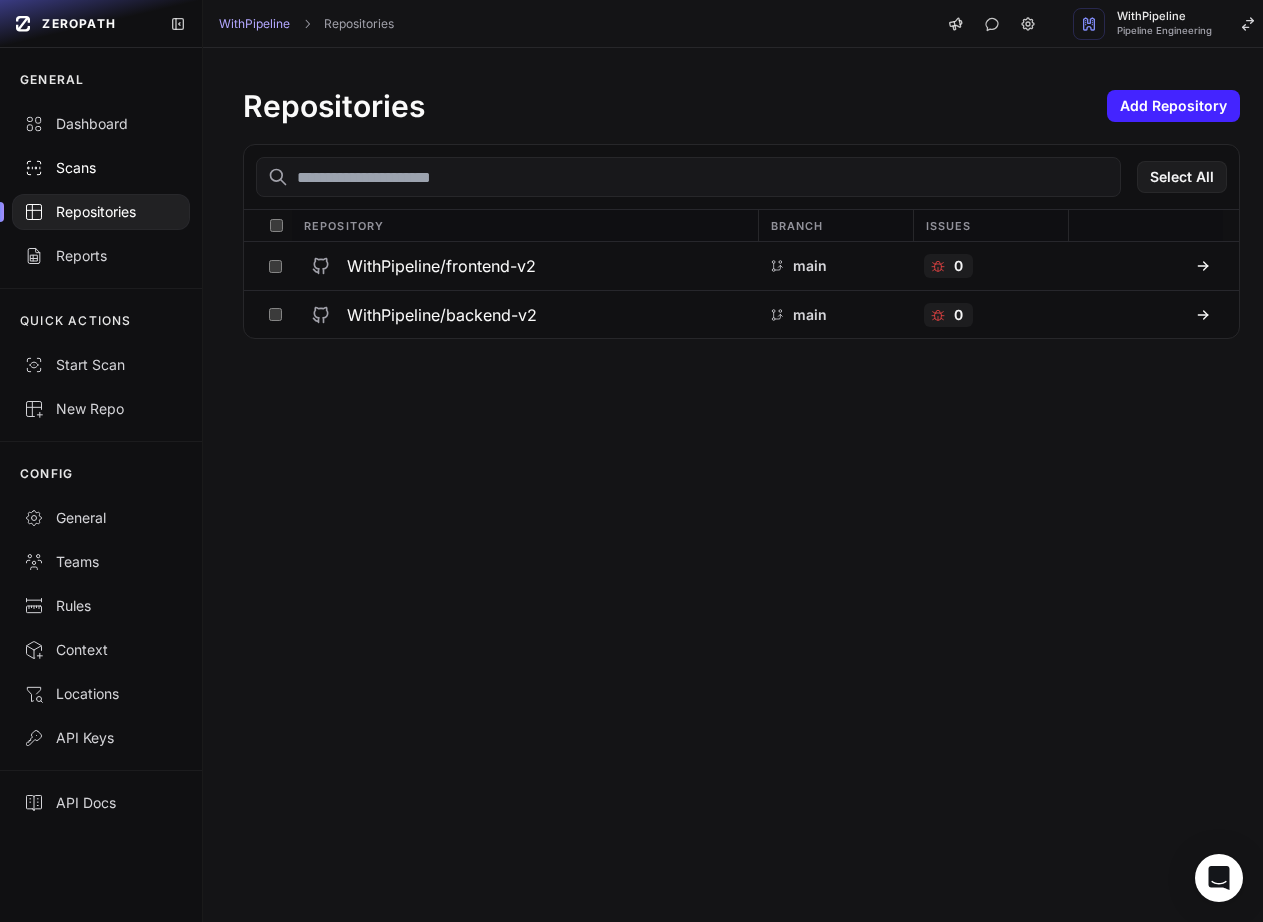 drag, startPoint x: 81, startPoint y: 115, endPoint x: 77, endPoint y: 150, distance: 35.22783 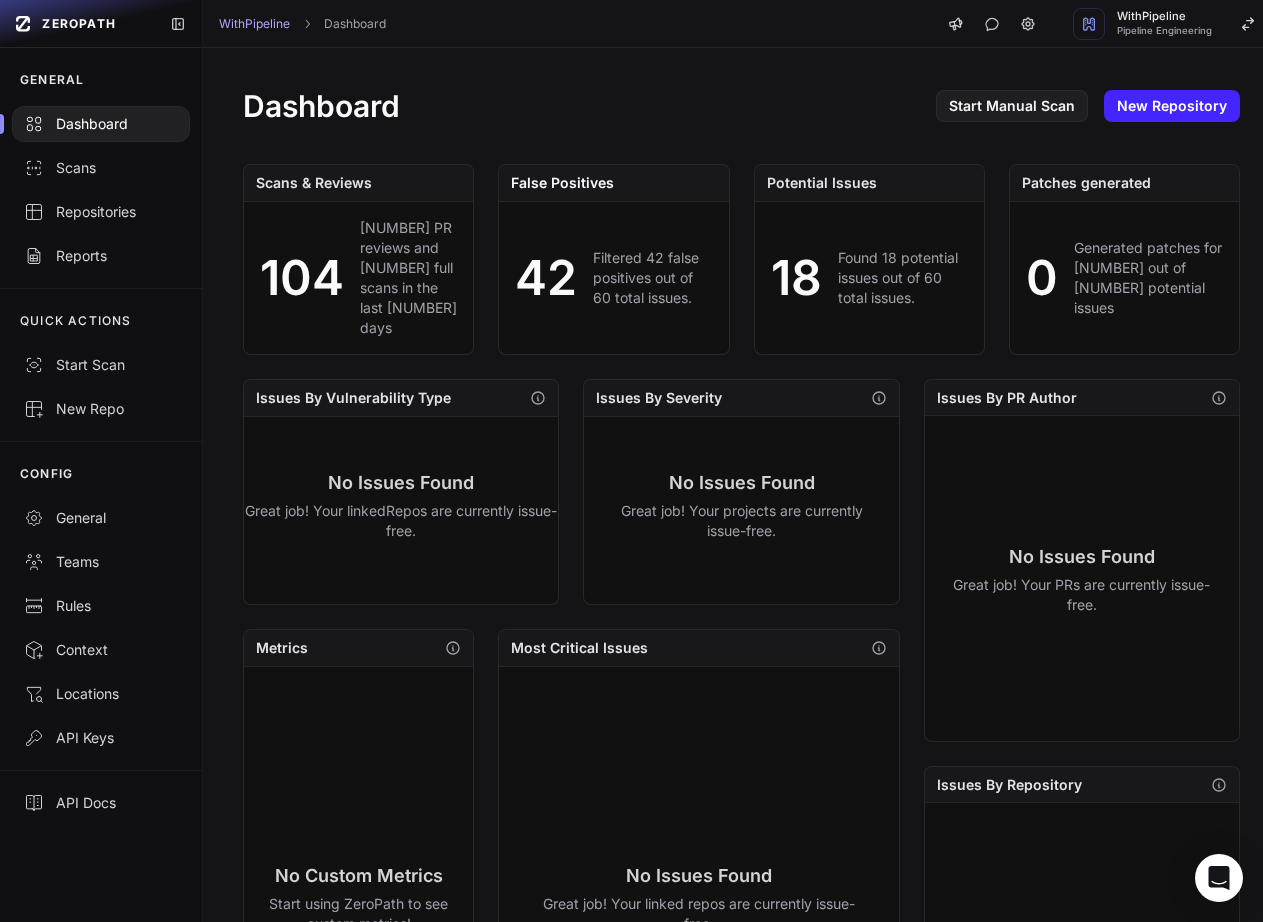 scroll, scrollTop: 227, scrollLeft: 0, axis: vertical 